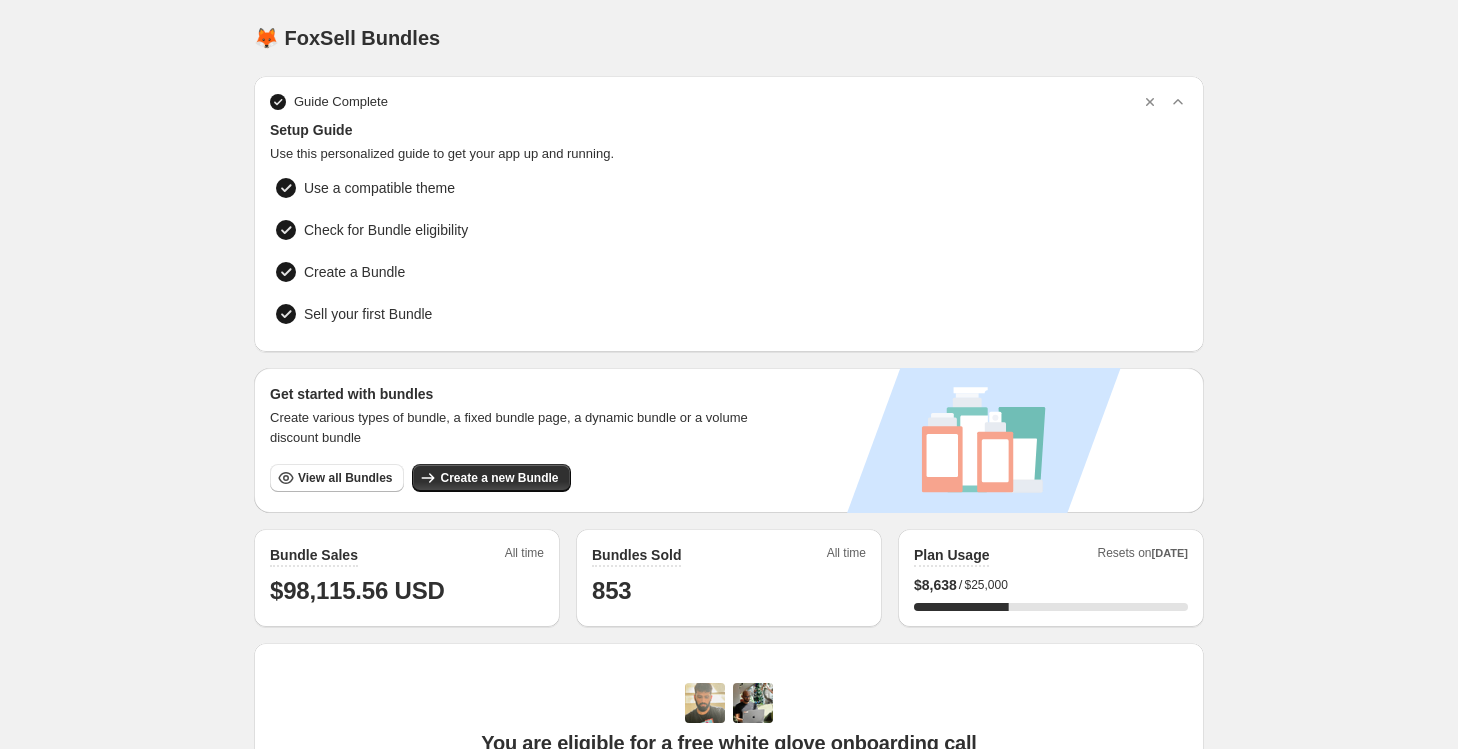 scroll, scrollTop: 0, scrollLeft: 0, axis: both 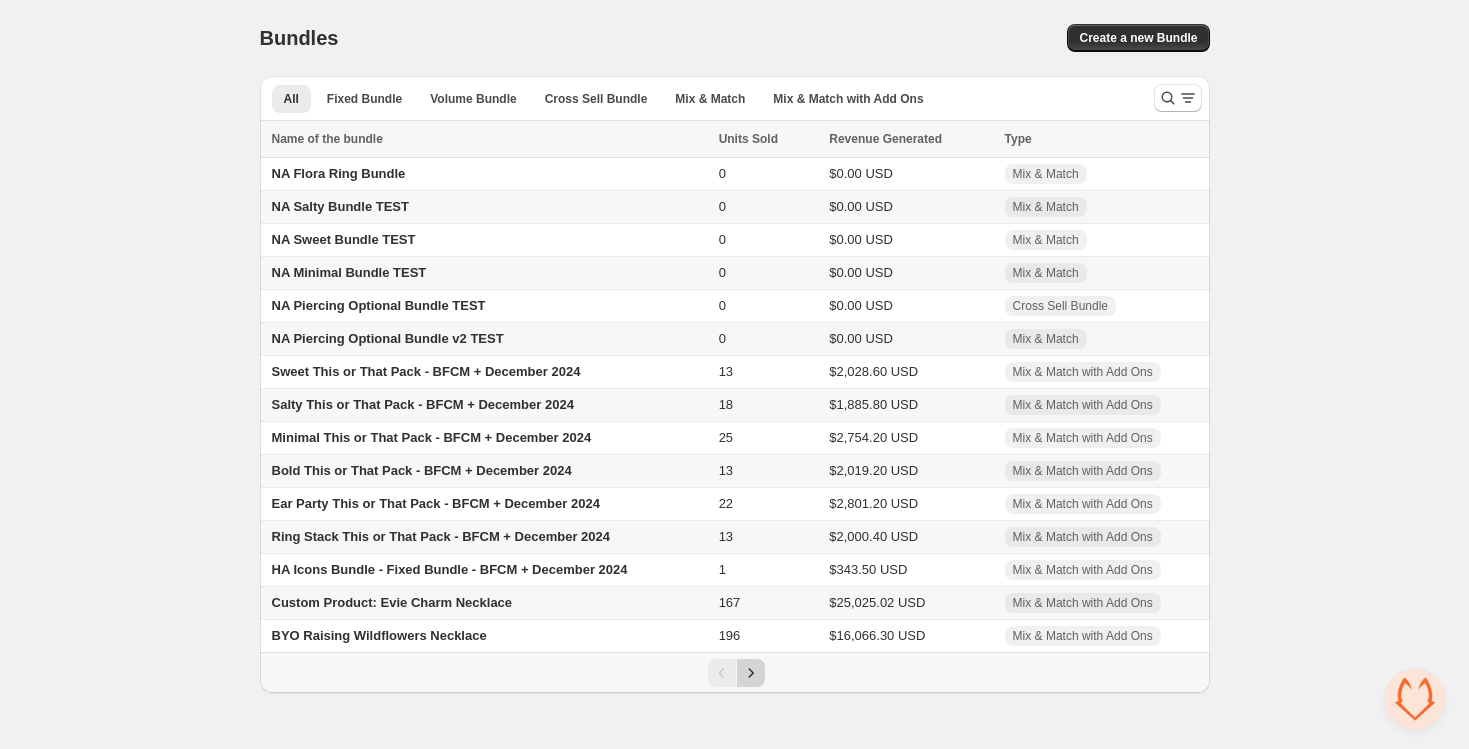 click at bounding box center (751, 673) 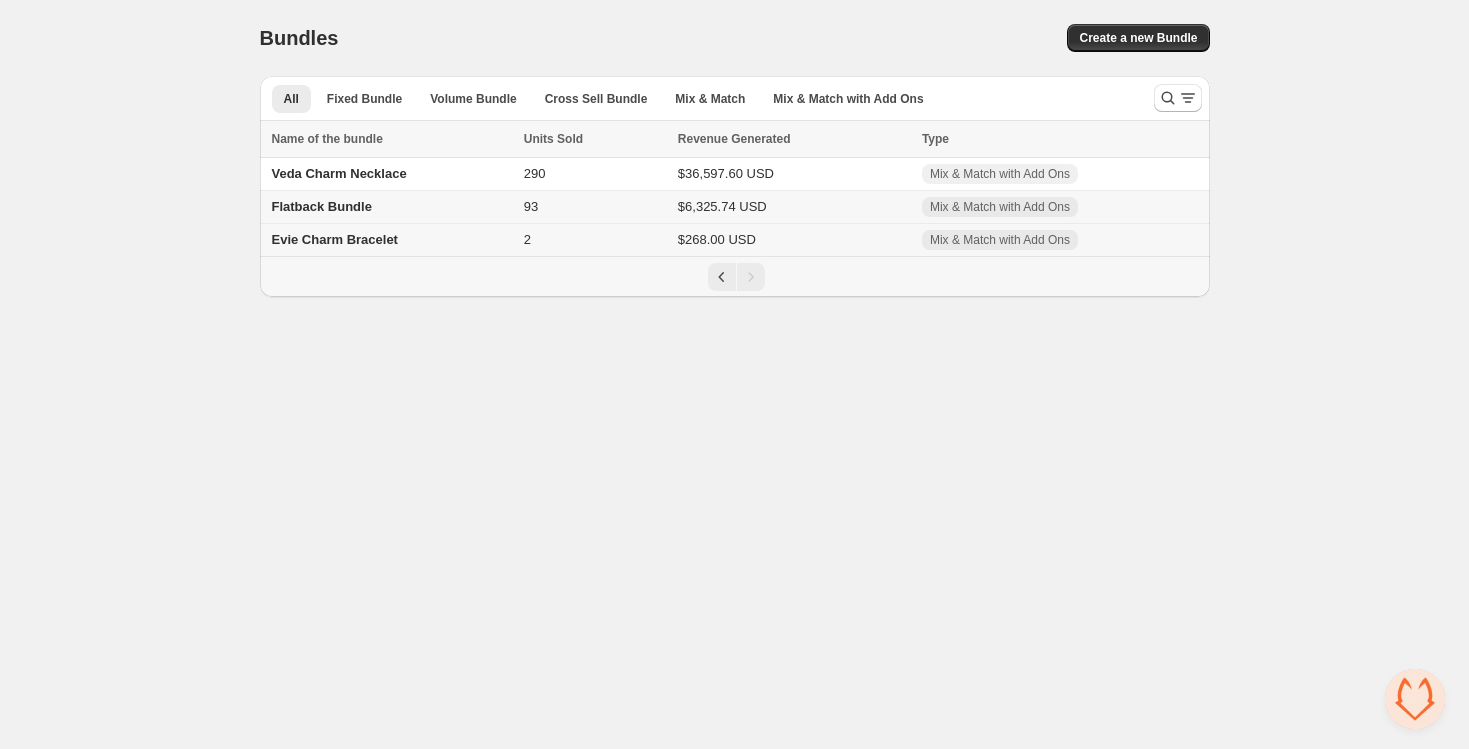 click on "Evie Charm Bracelet" at bounding box center [389, 240] 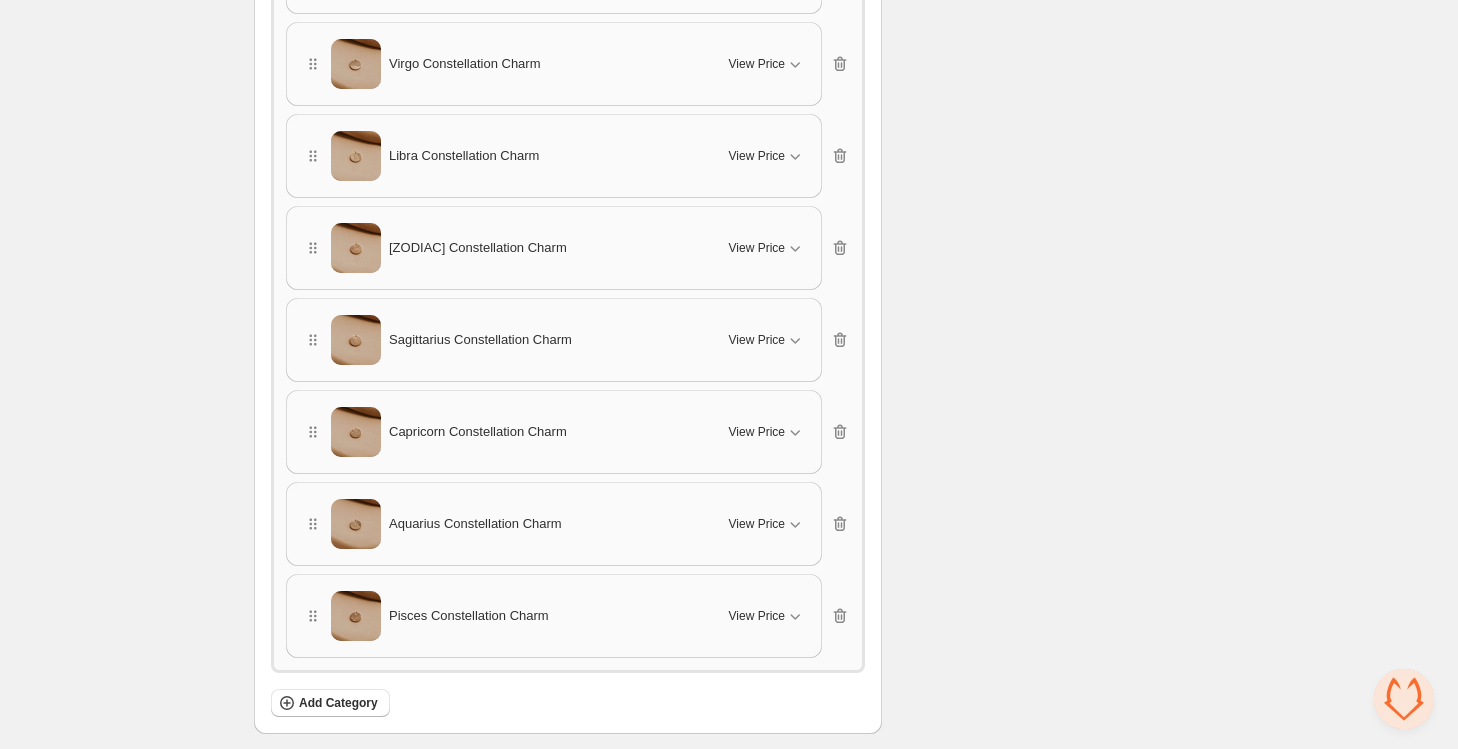 scroll, scrollTop: 4941, scrollLeft: 0, axis: vertical 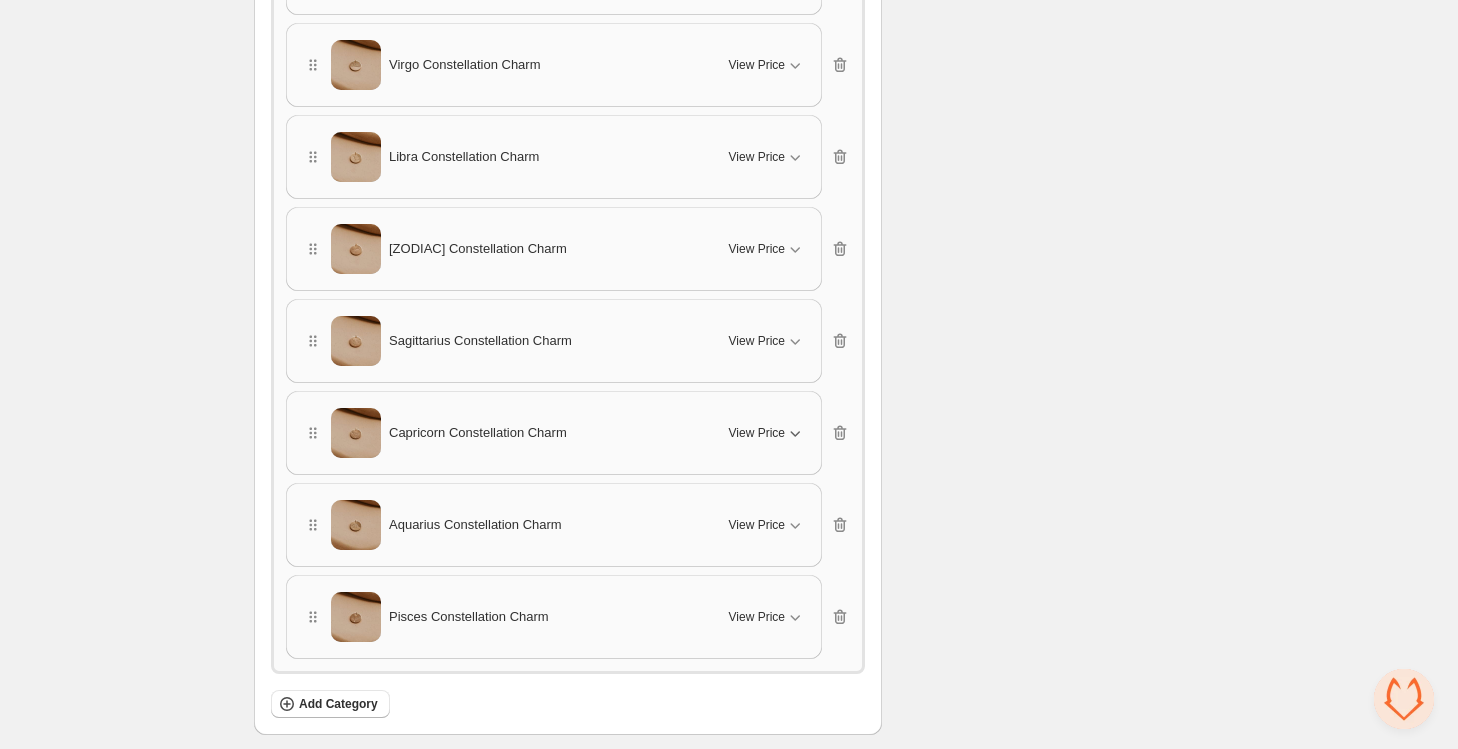 click on "View Price" at bounding box center (767, 433) 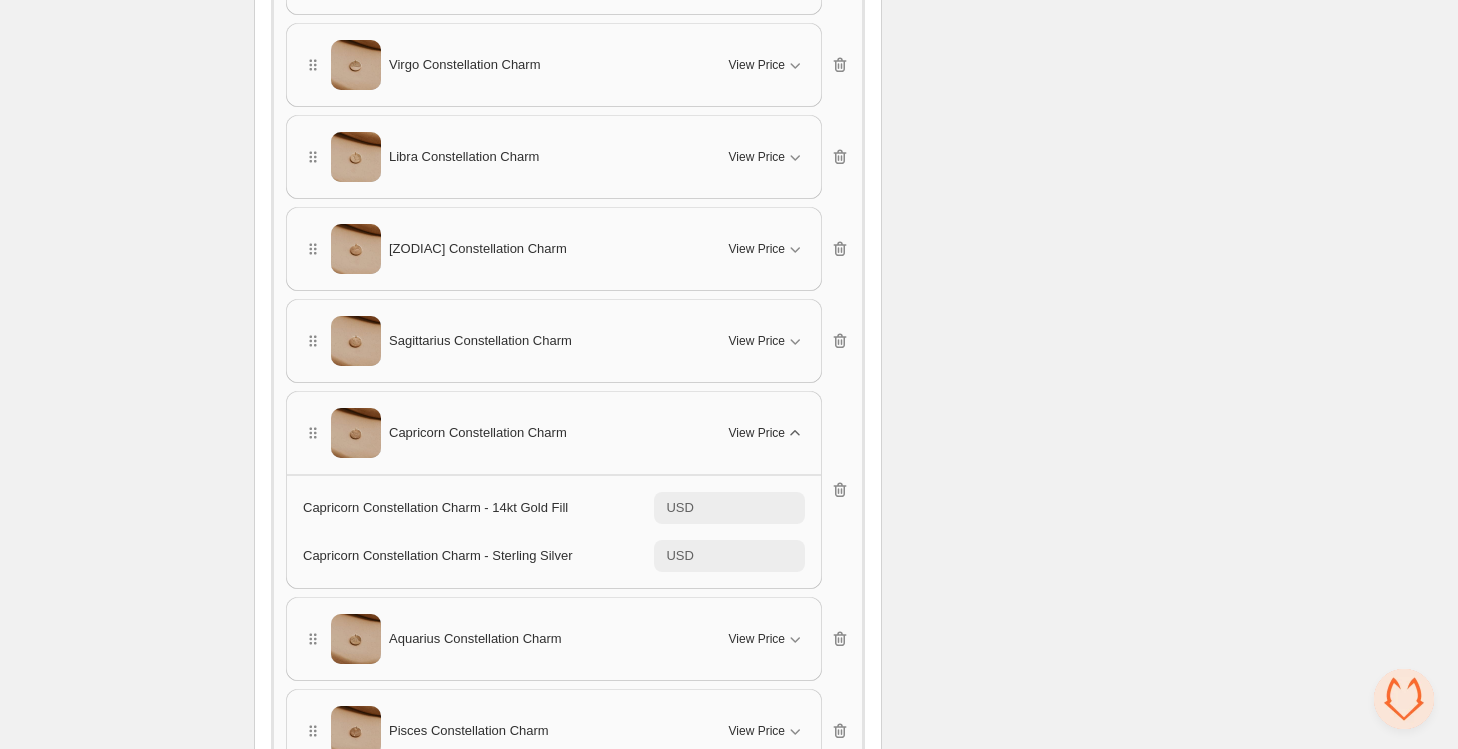click on "View Price" at bounding box center [767, 433] 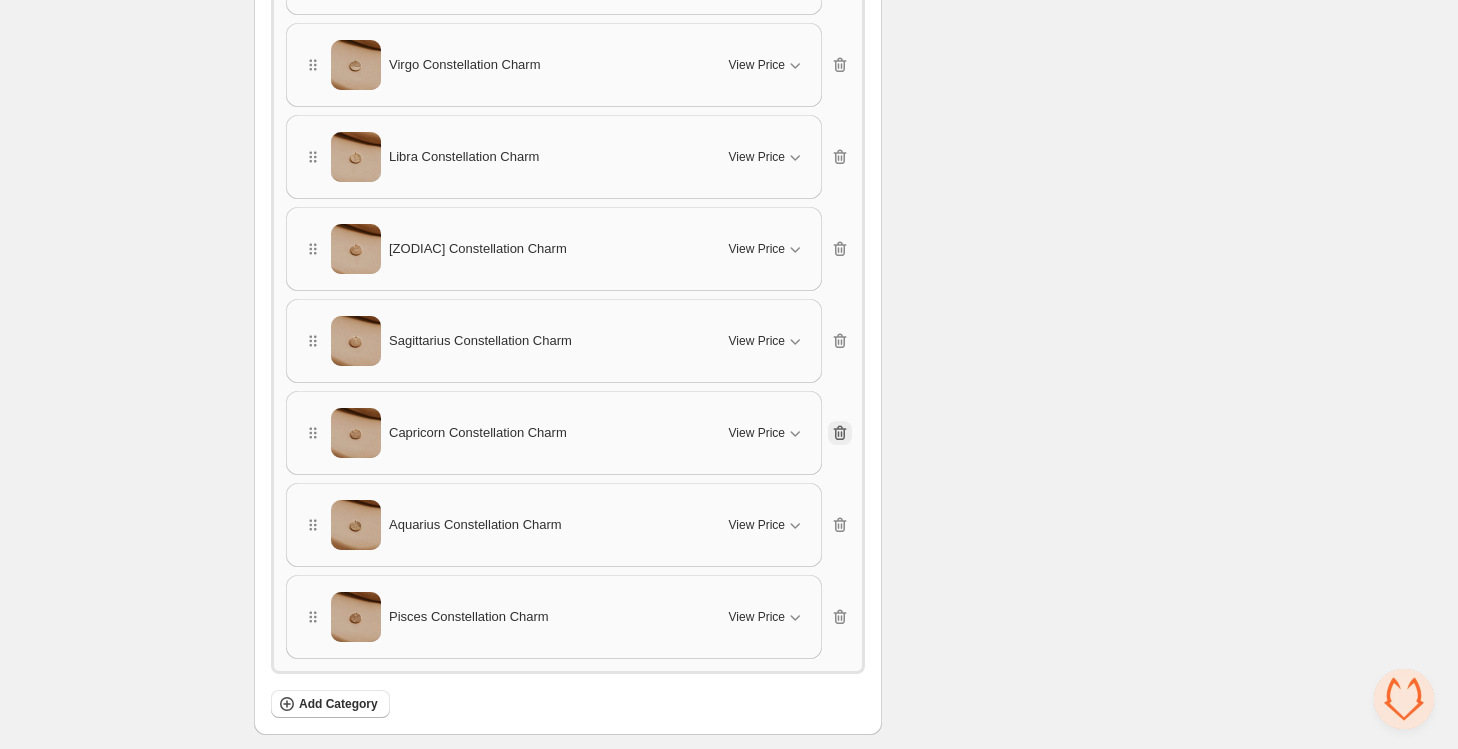 click 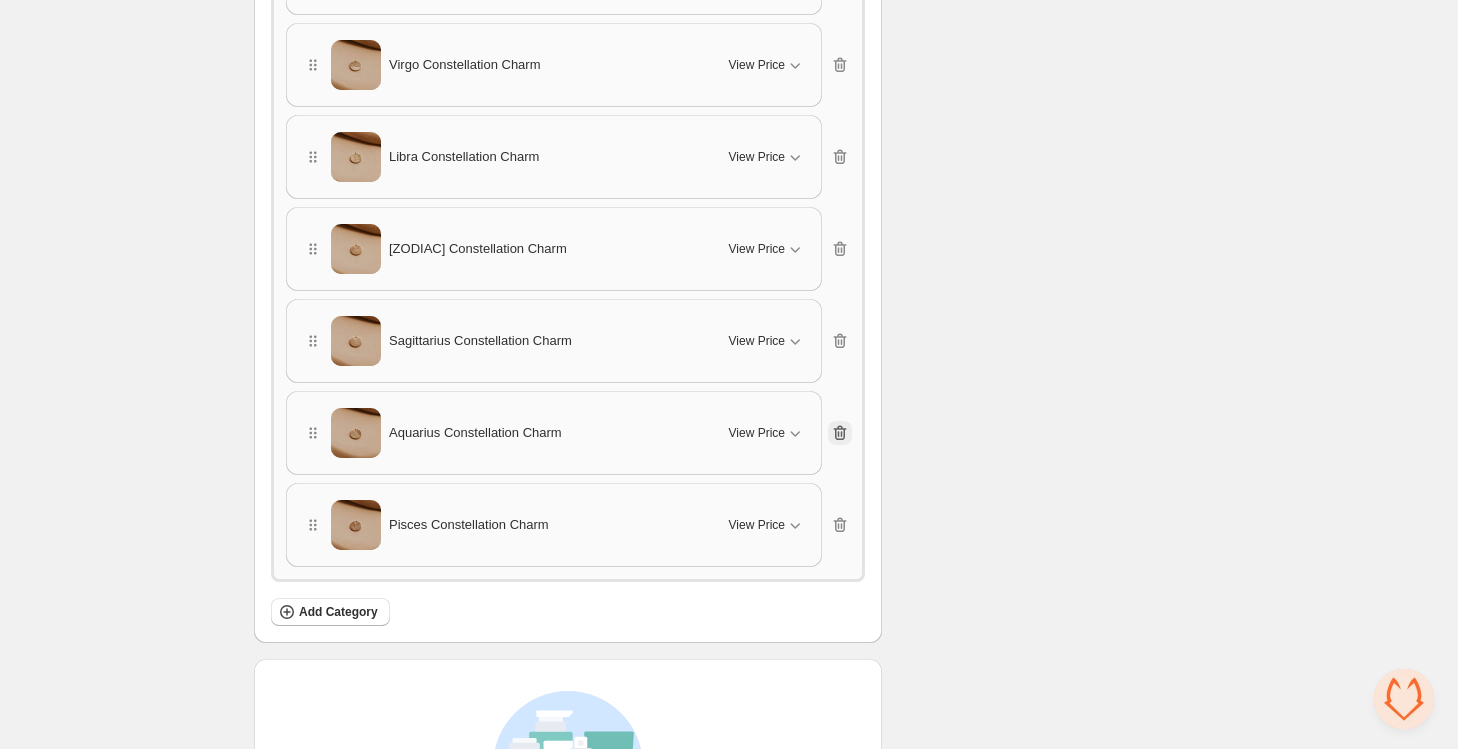 click 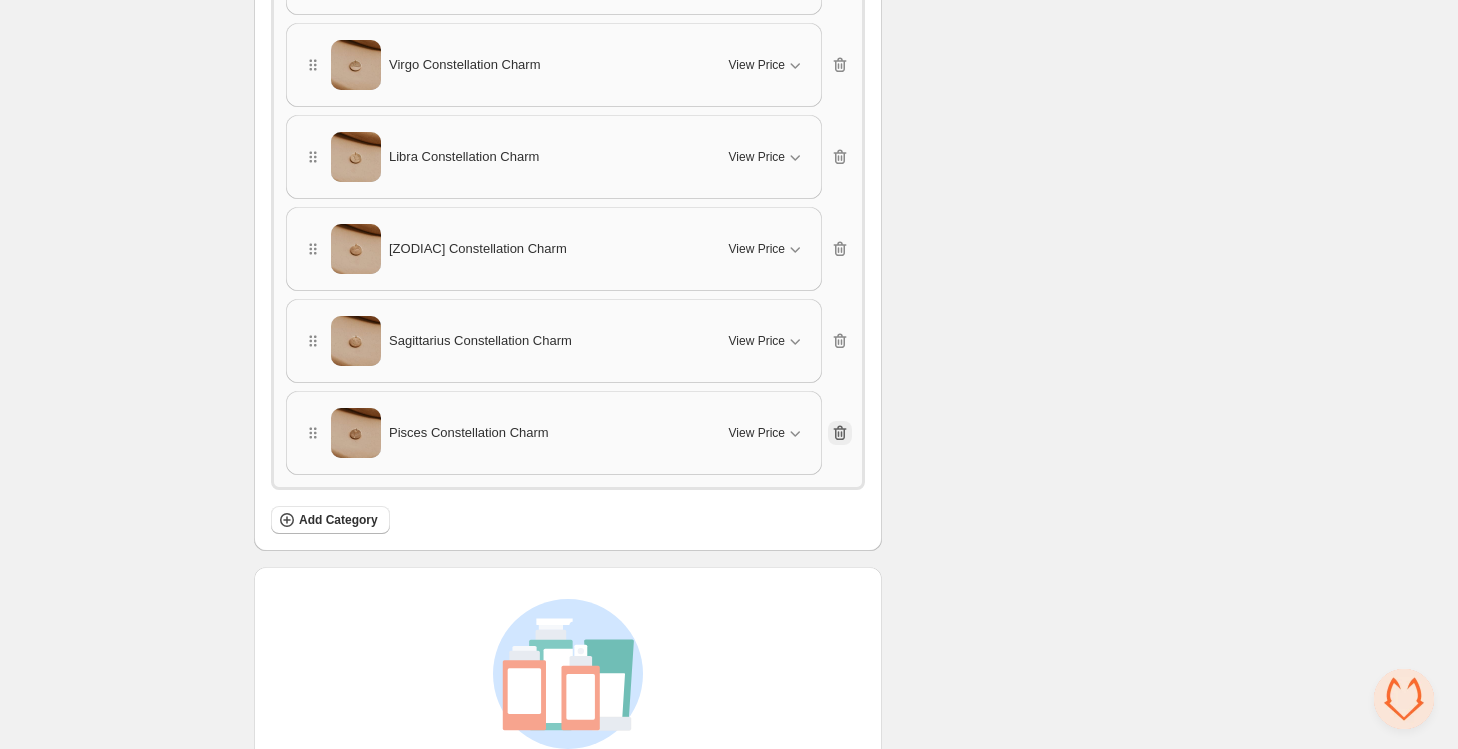 click 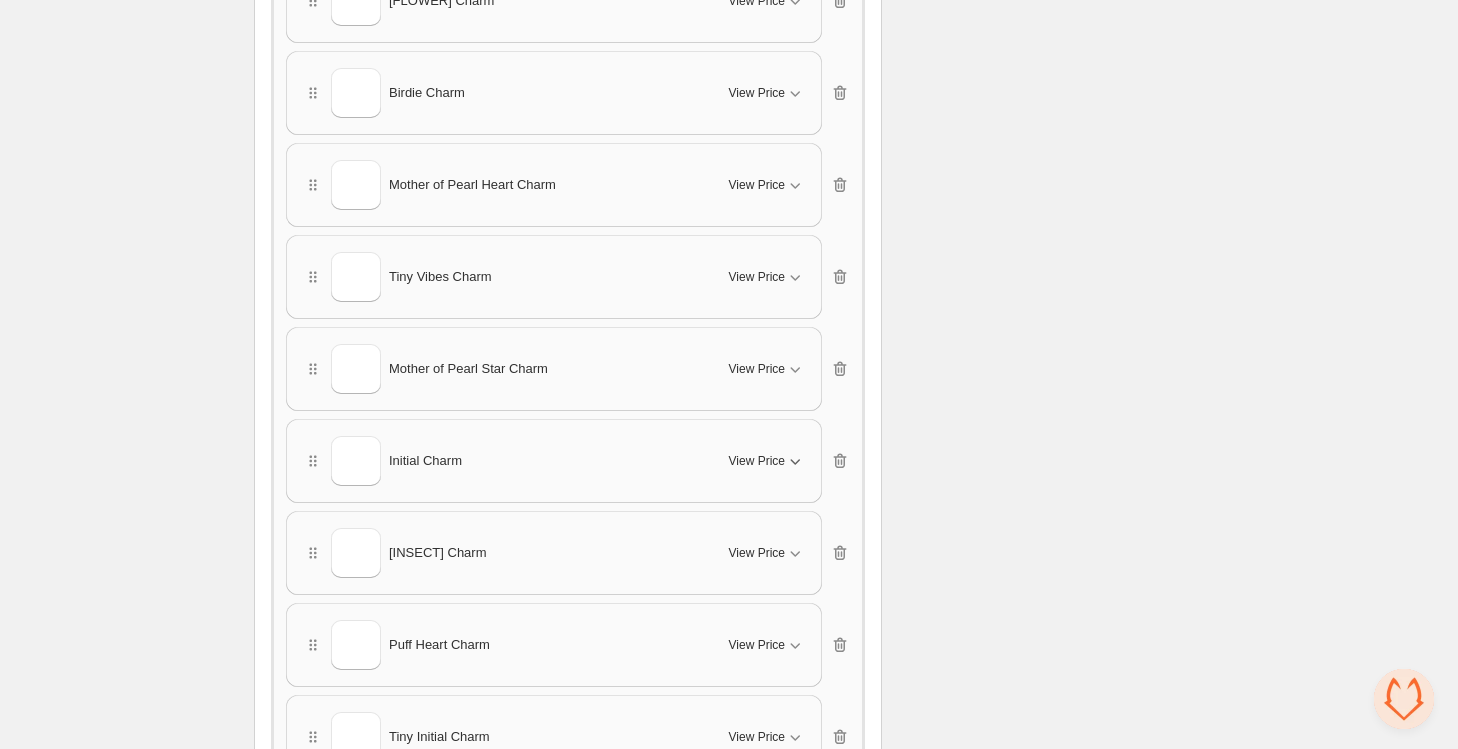 scroll, scrollTop: 426, scrollLeft: 0, axis: vertical 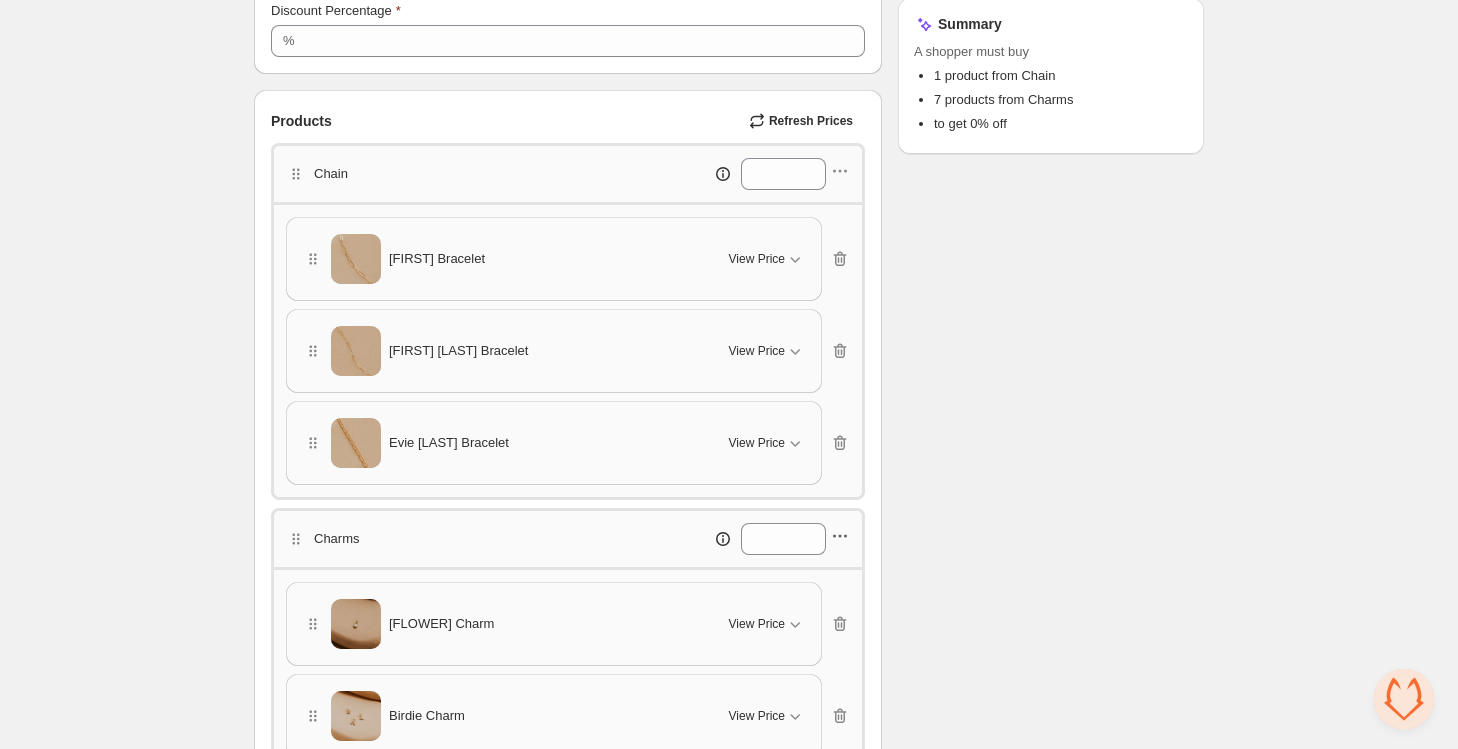 click 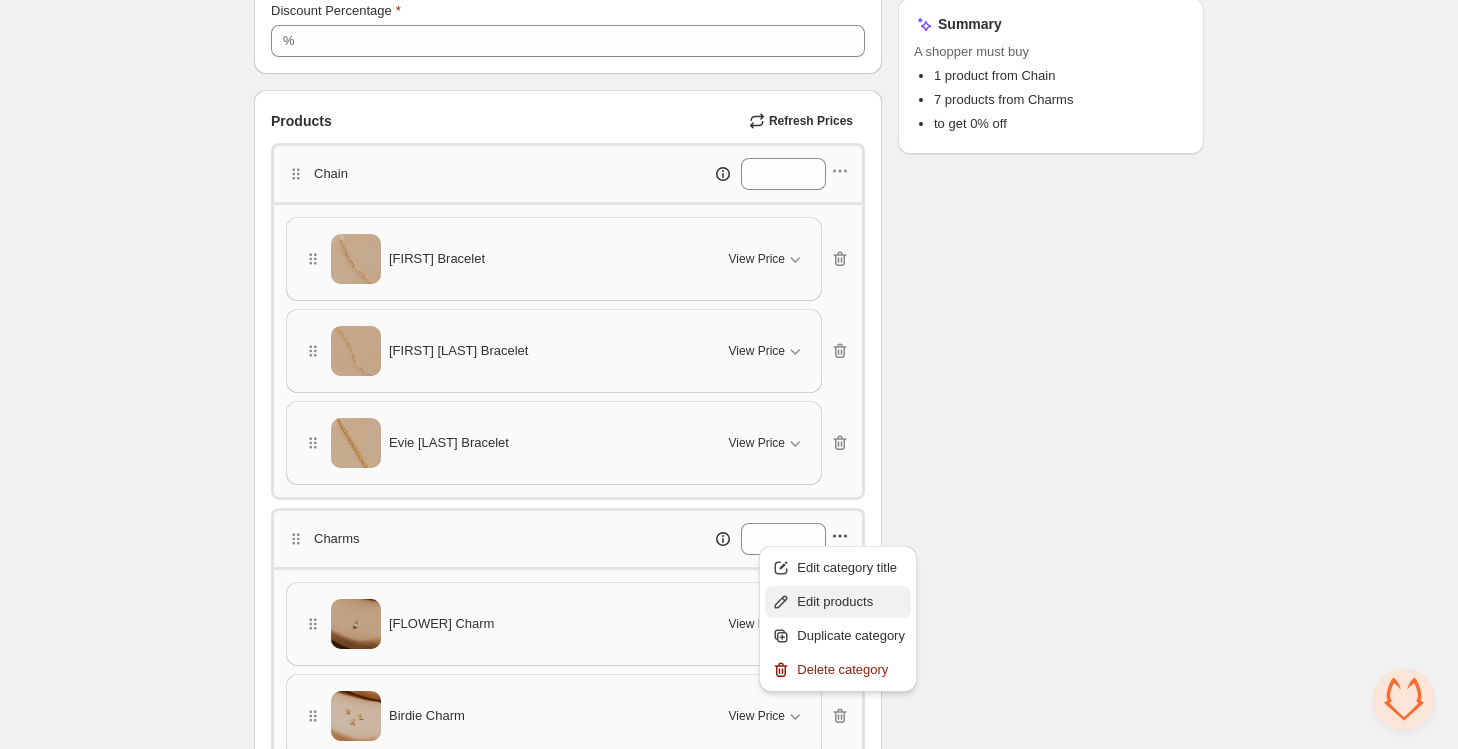 click on "Edit products" at bounding box center (851, 602) 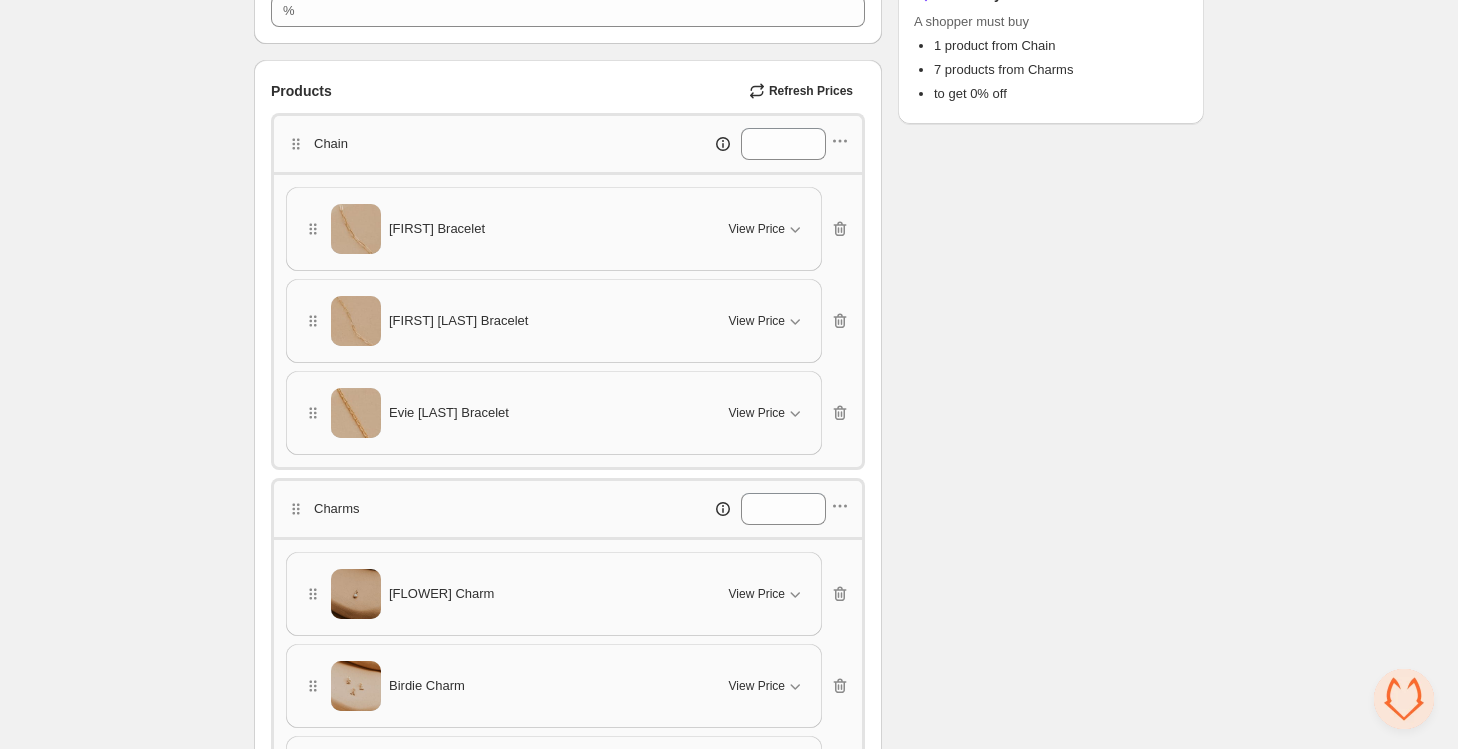 scroll, scrollTop: 0, scrollLeft: 0, axis: both 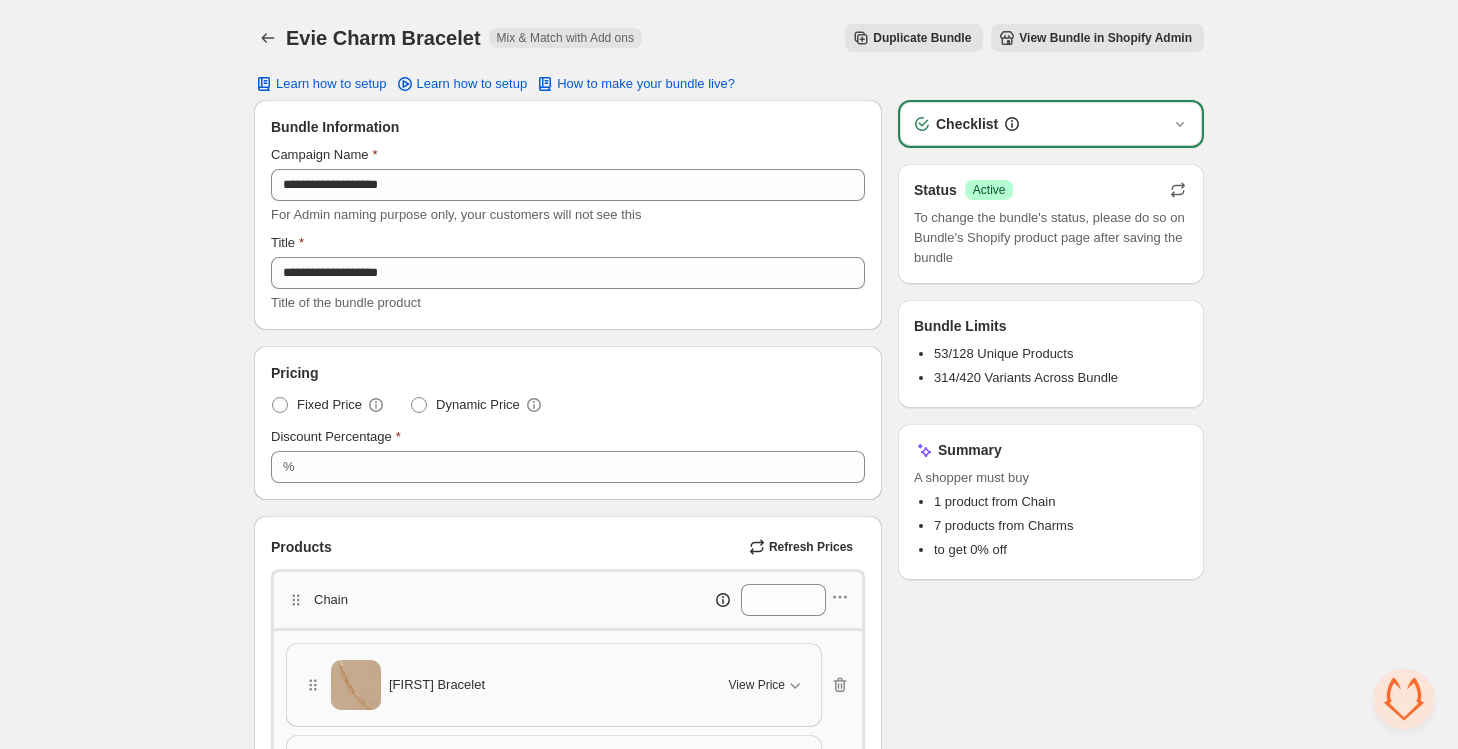 click 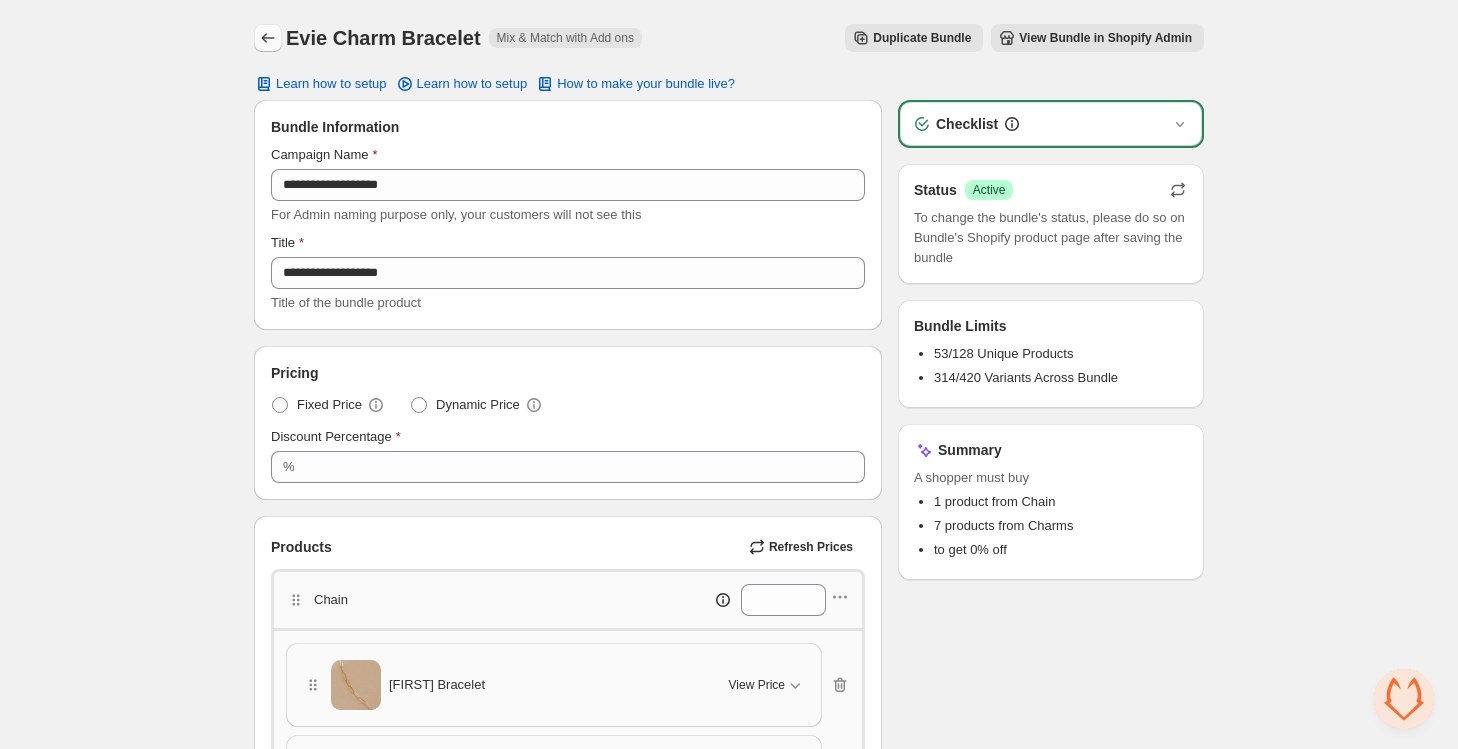 click 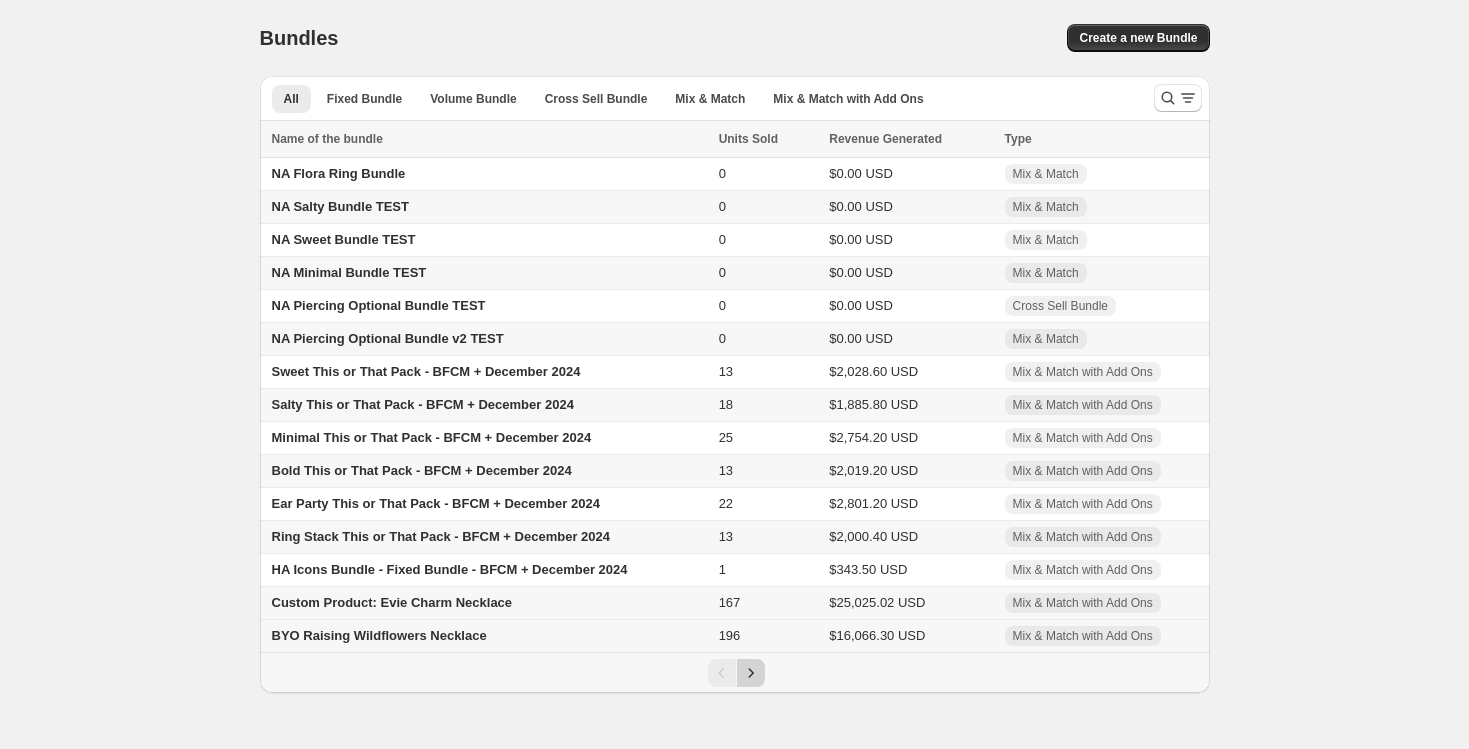 scroll, scrollTop: 0, scrollLeft: 0, axis: both 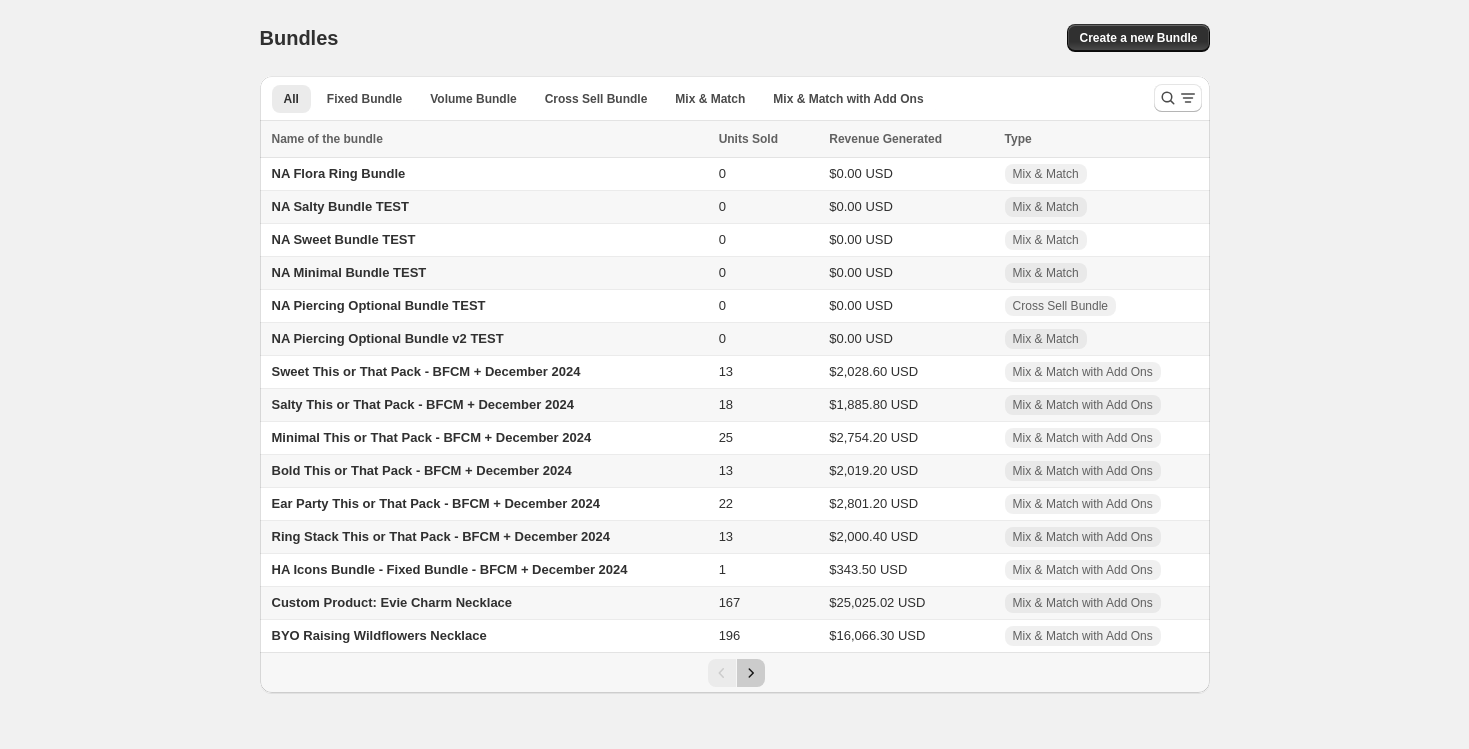 click 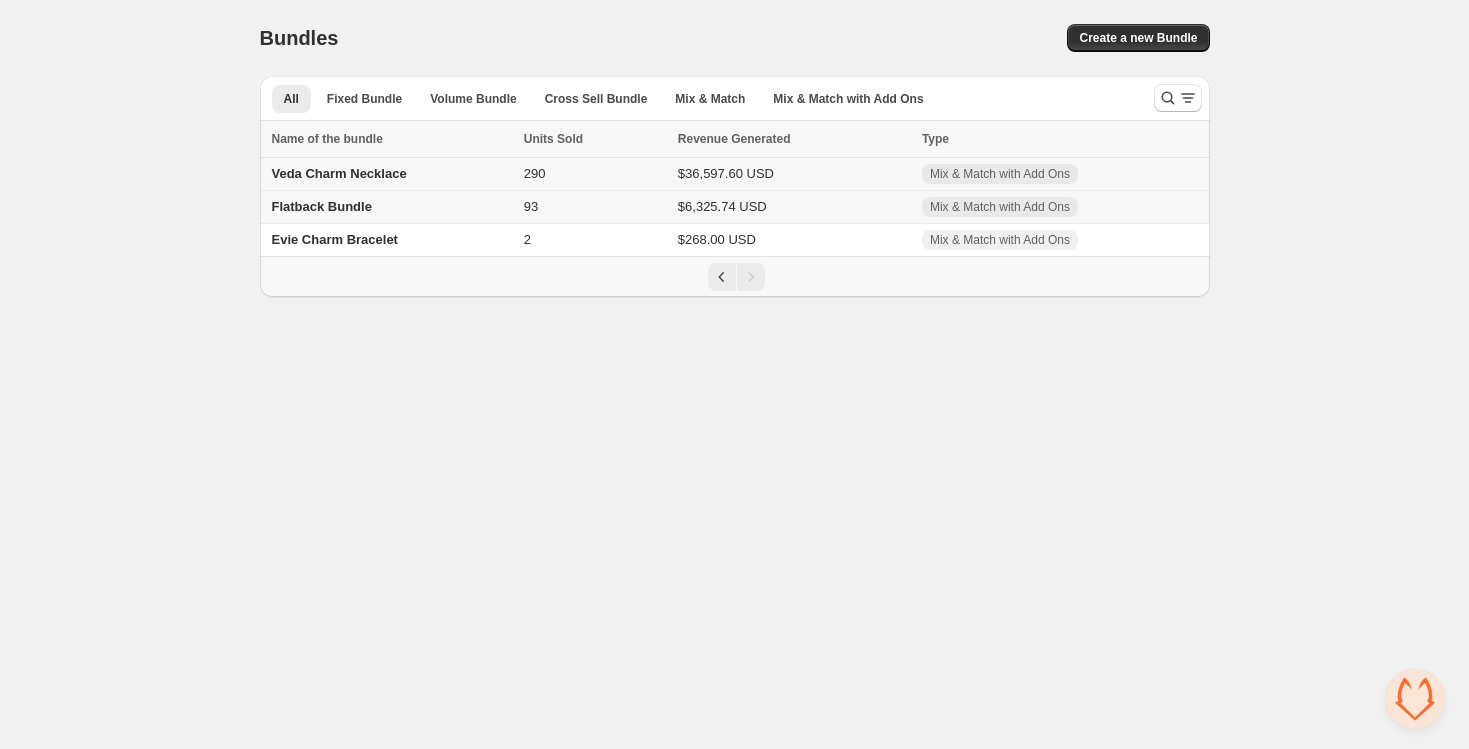 click on "Veda Charm Necklace" at bounding box center [389, 174] 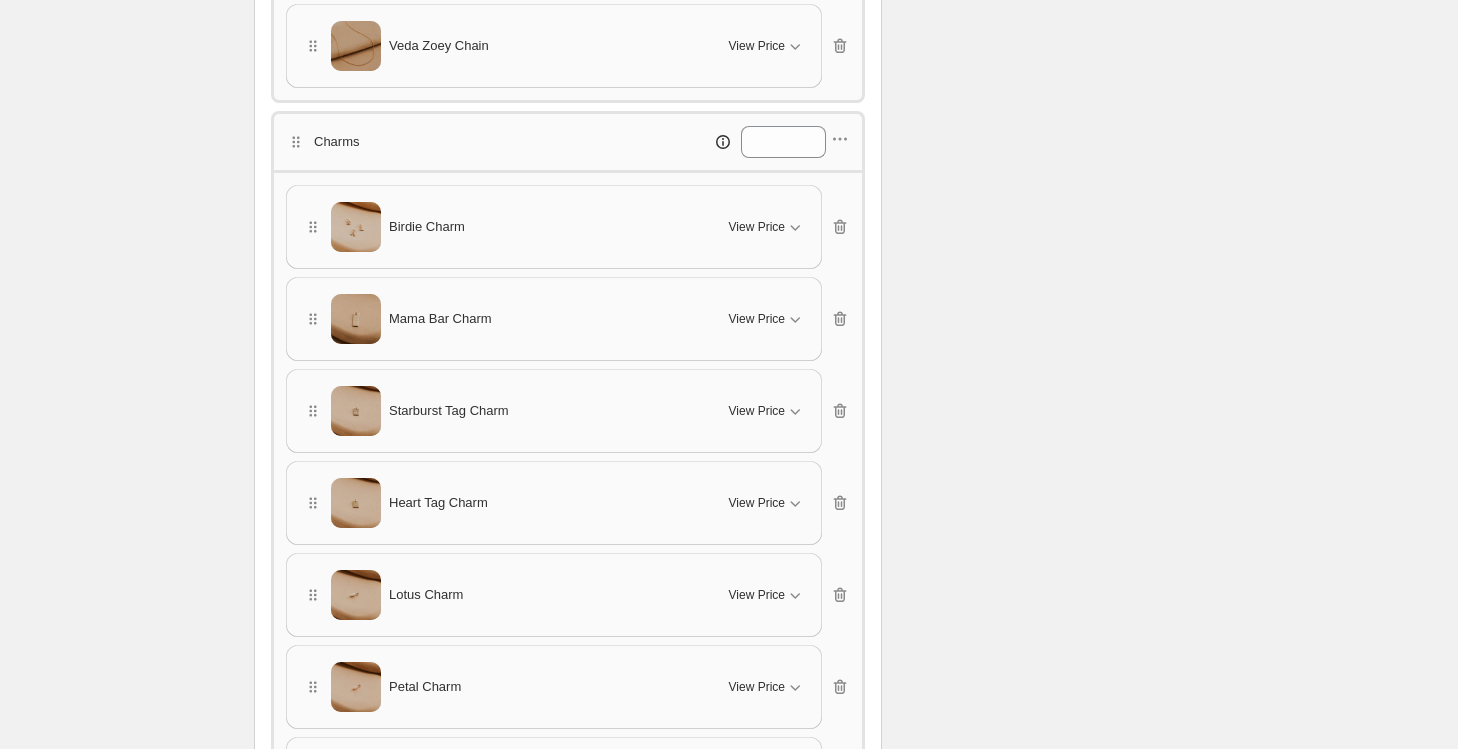 scroll, scrollTop: 831, scrollLeft: 0, axis: vertical 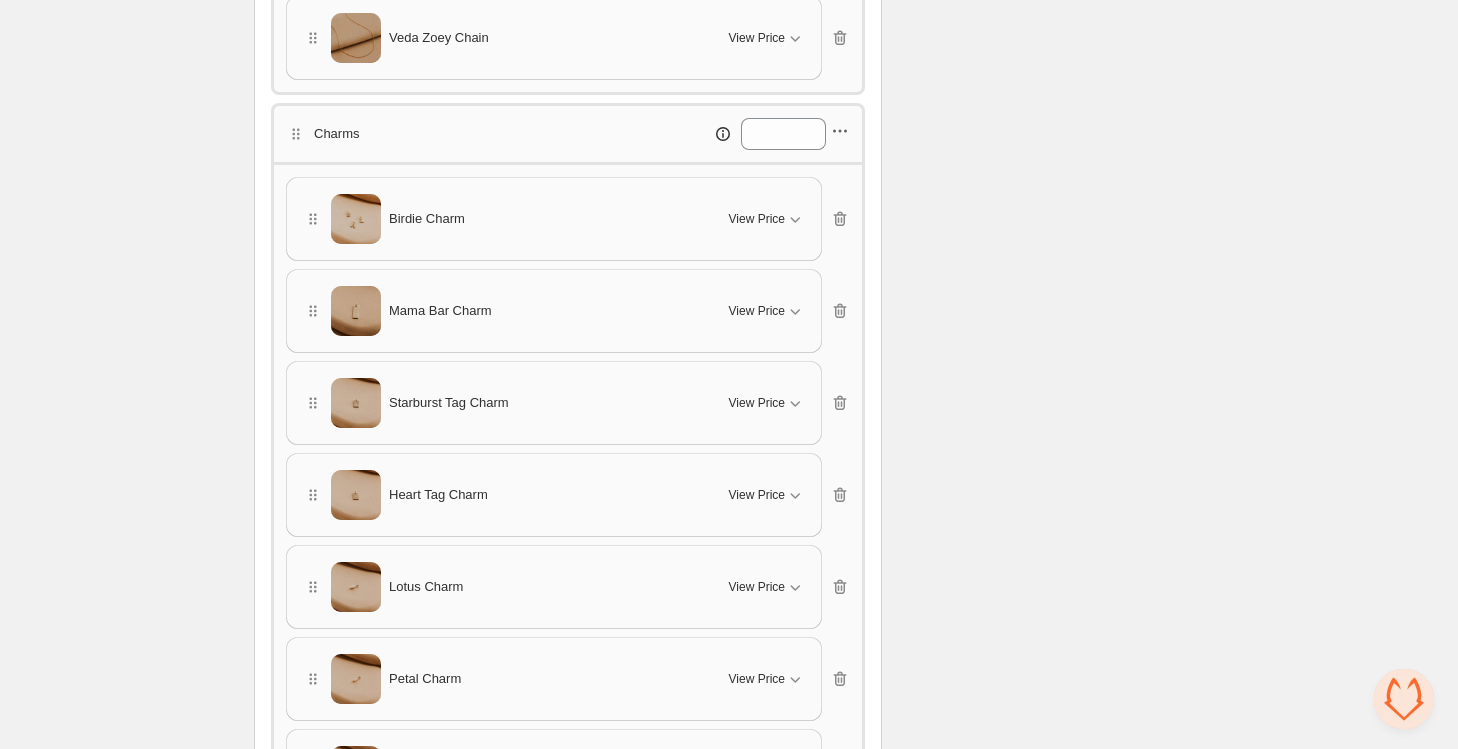 click 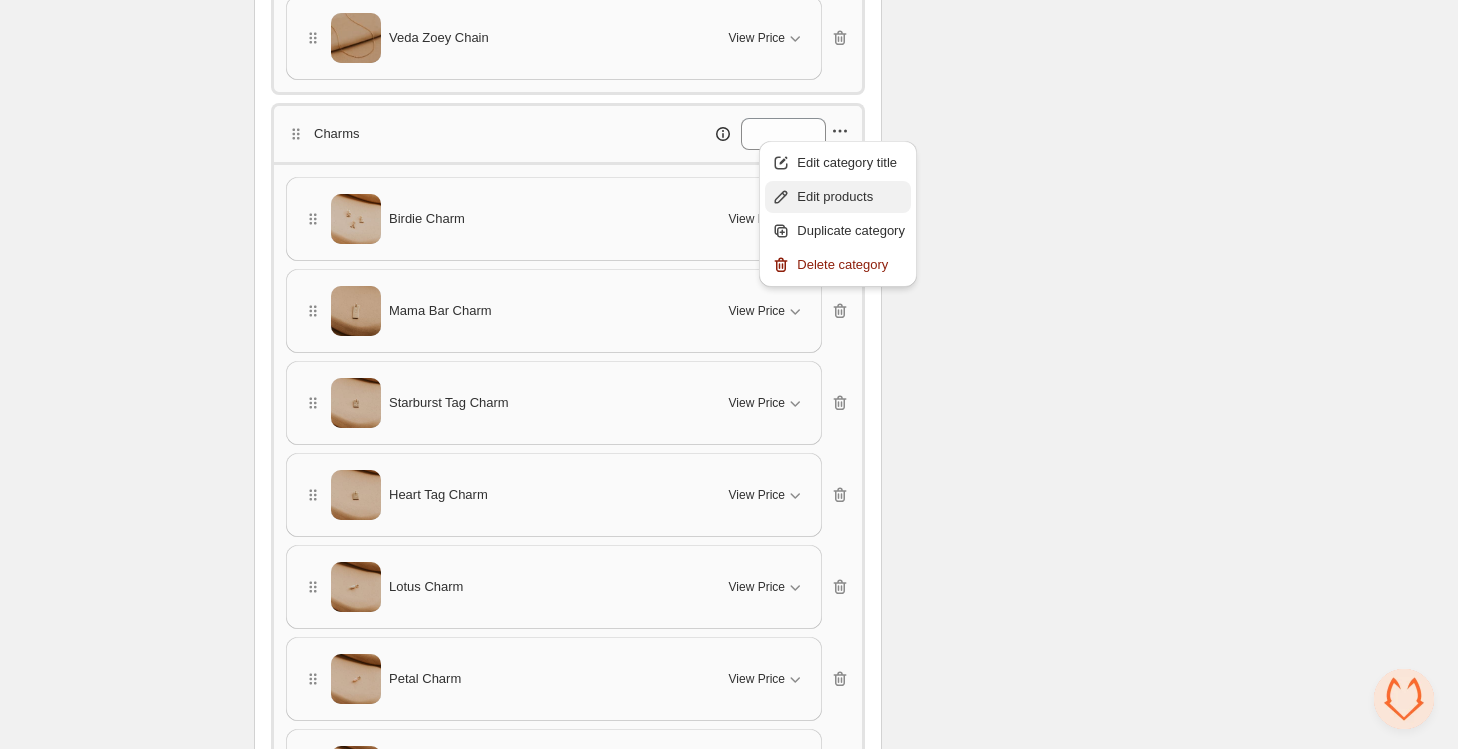 click on "Edit products" at bounding box center (851, 197) 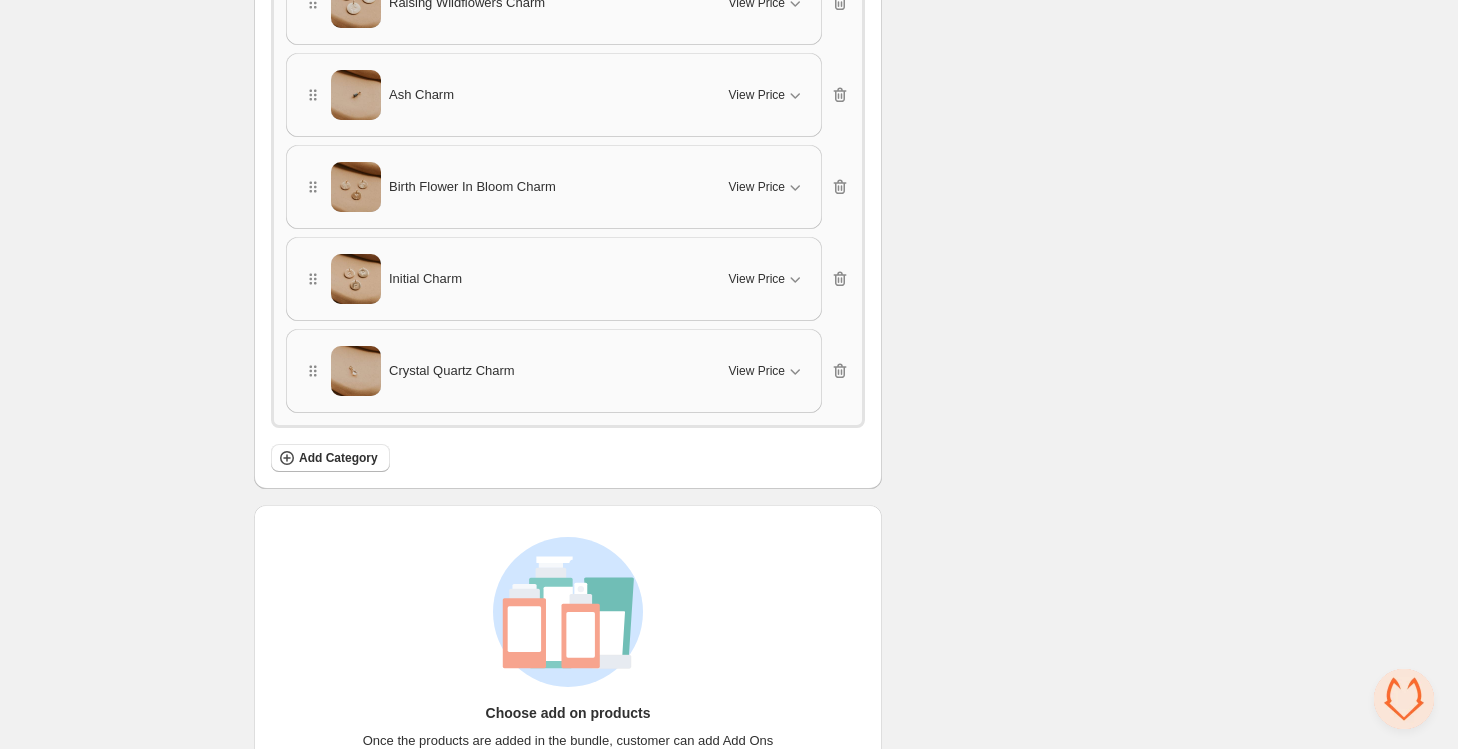 scroll, scrollTop: 2867, scrollLeft: 0, axis: vertical 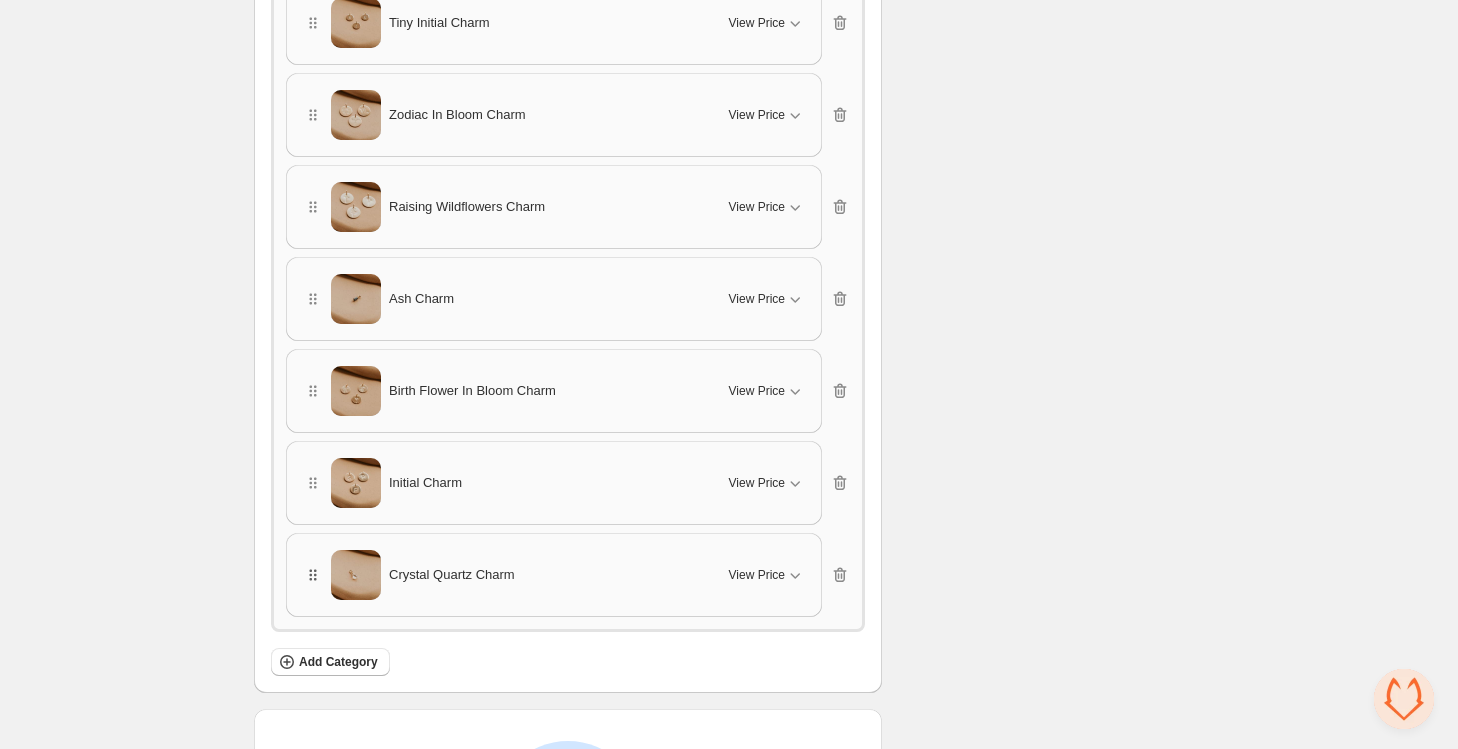 type 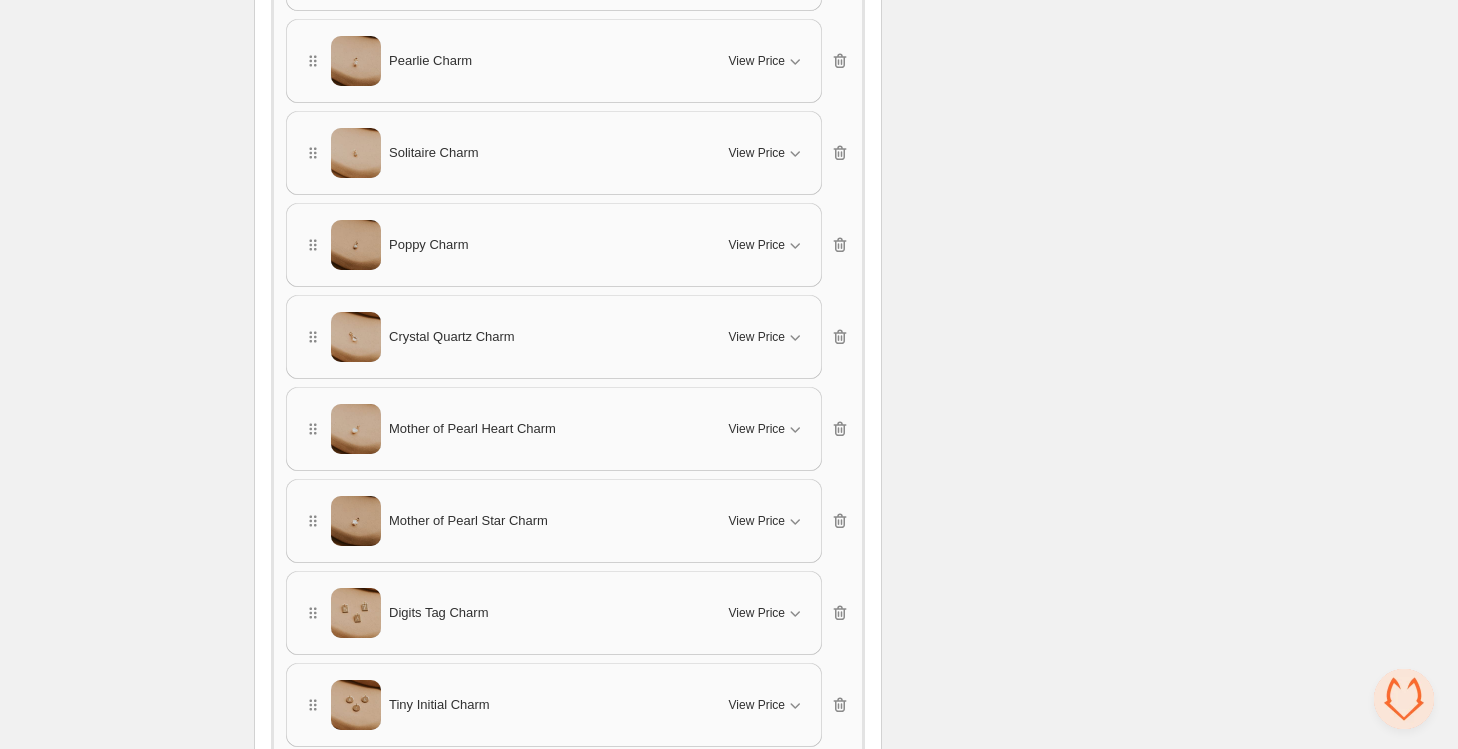 scroll, scrollTop: 2246, scrollLeft: 0, axis: vertical 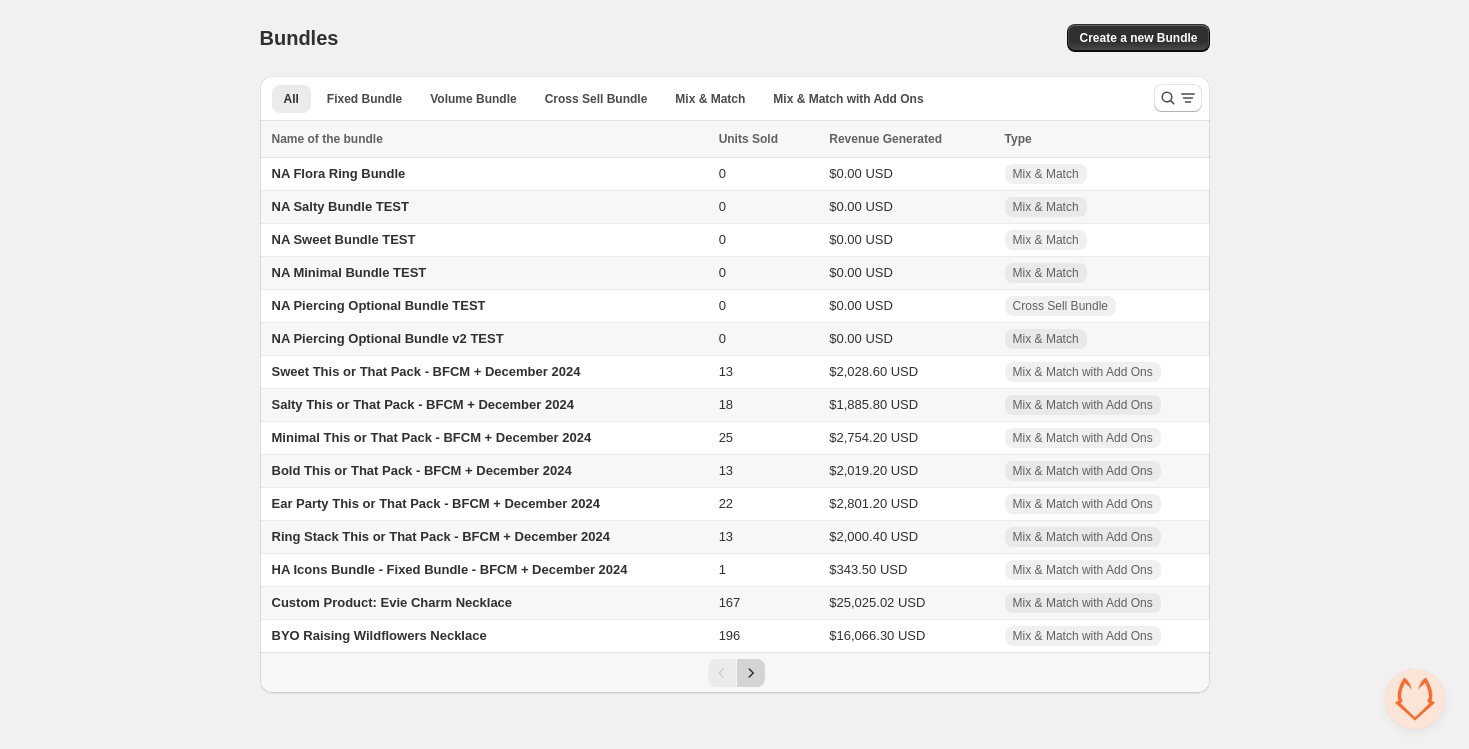 click 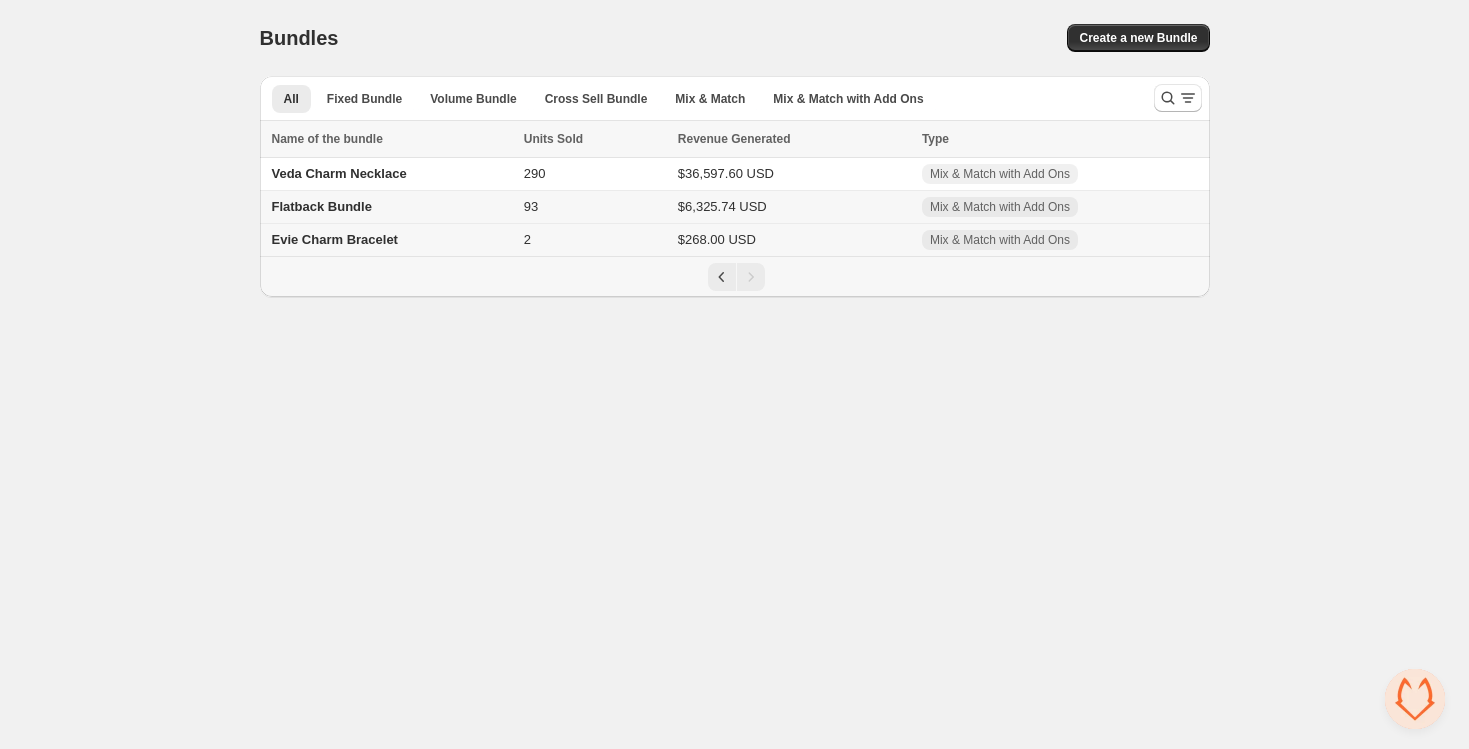 click on "Evie Charm Bracelet" at bounding box center [389, 240] 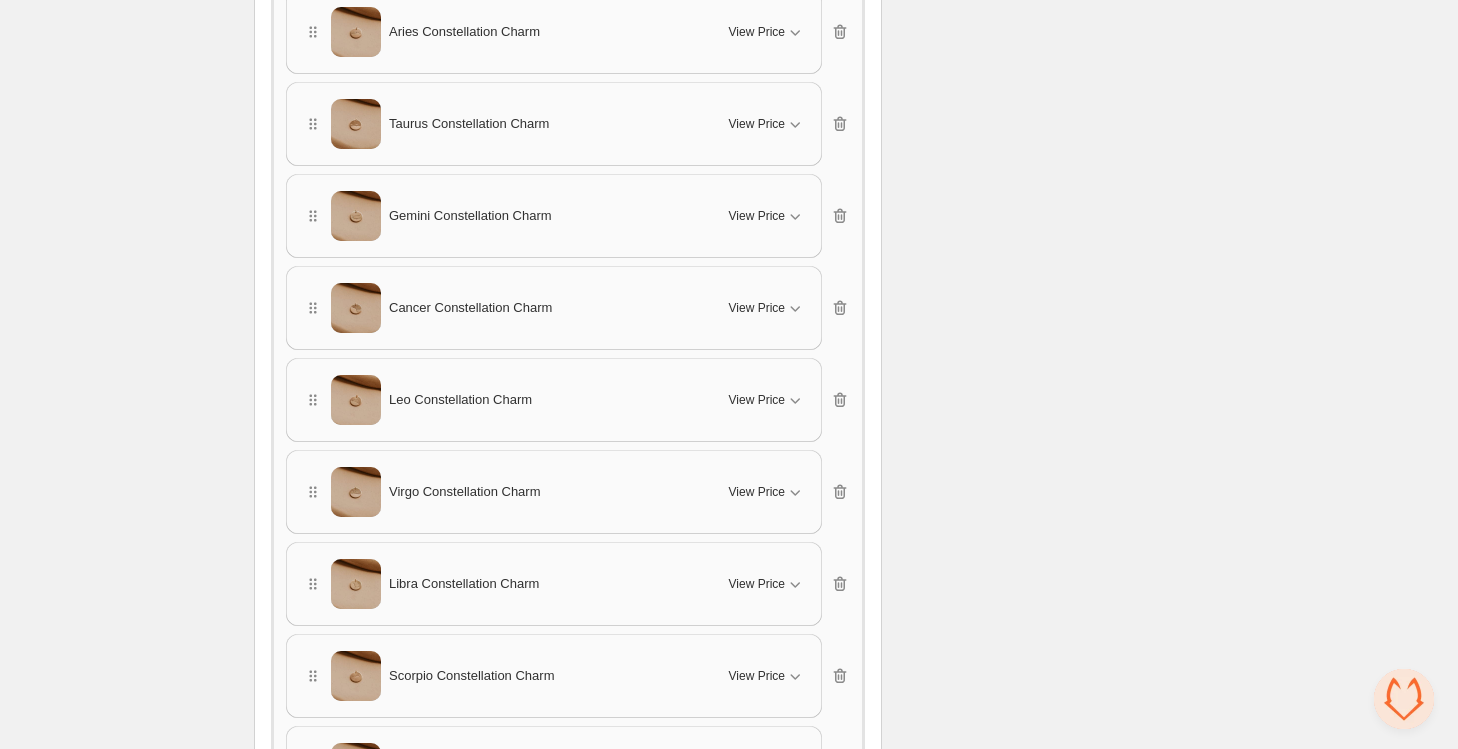 scroll, scrollTop: 4230, scrollLeft: 0, axis: vertical 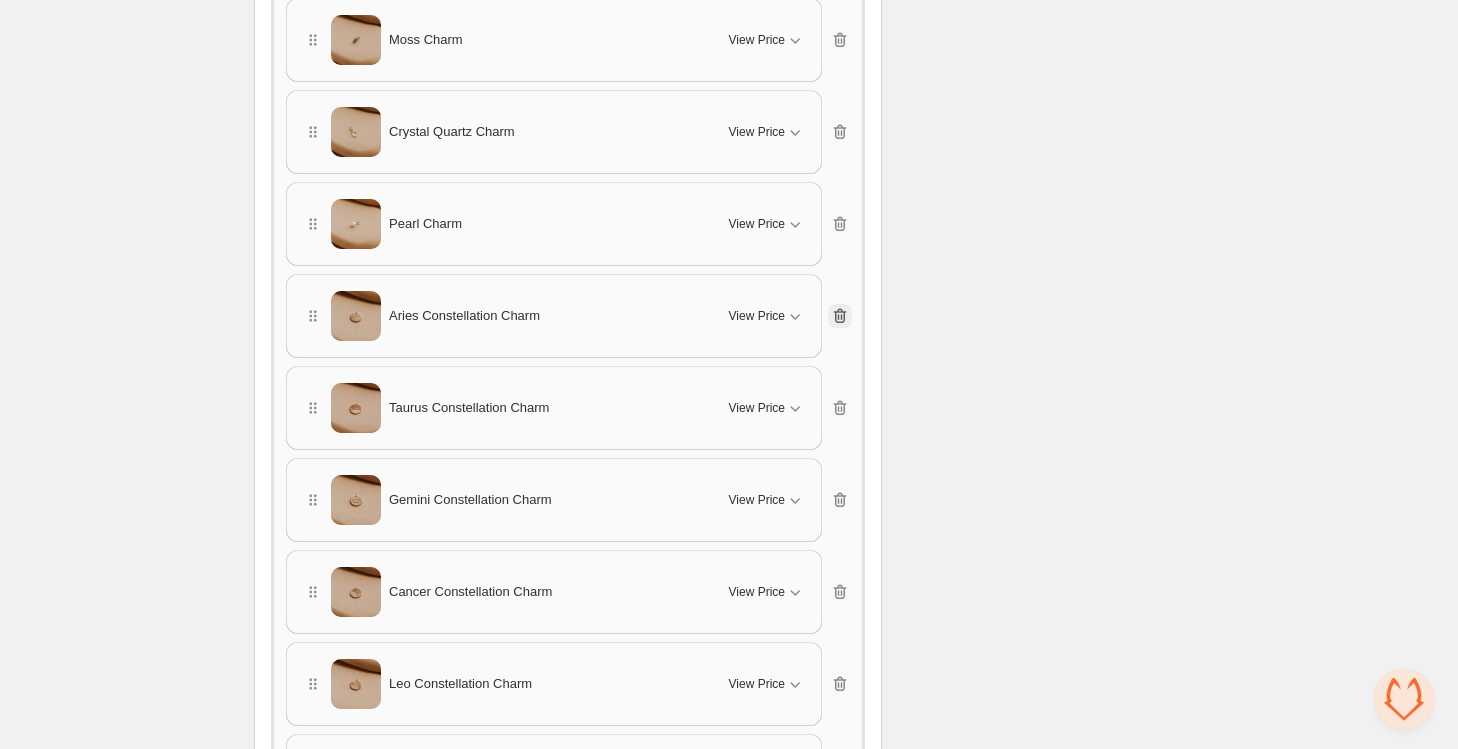 click 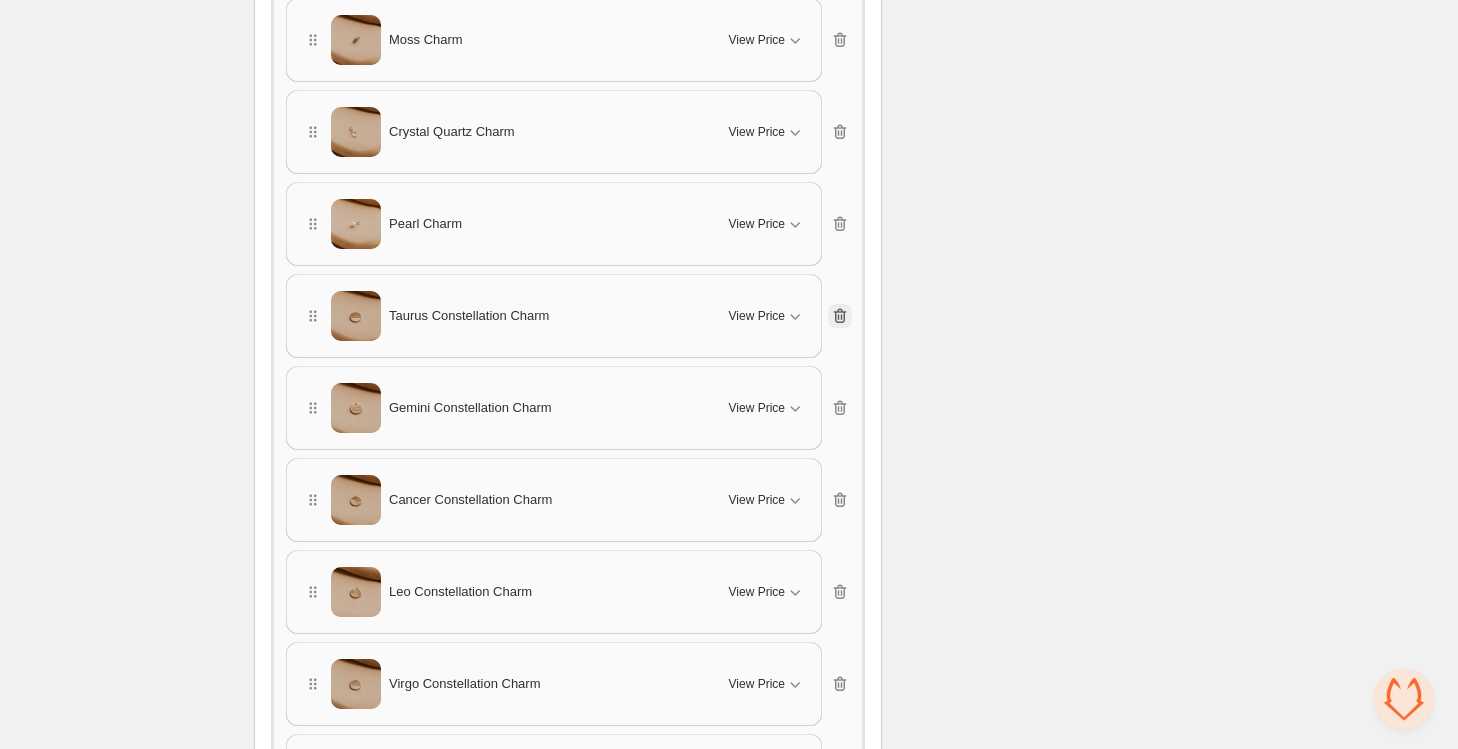 click 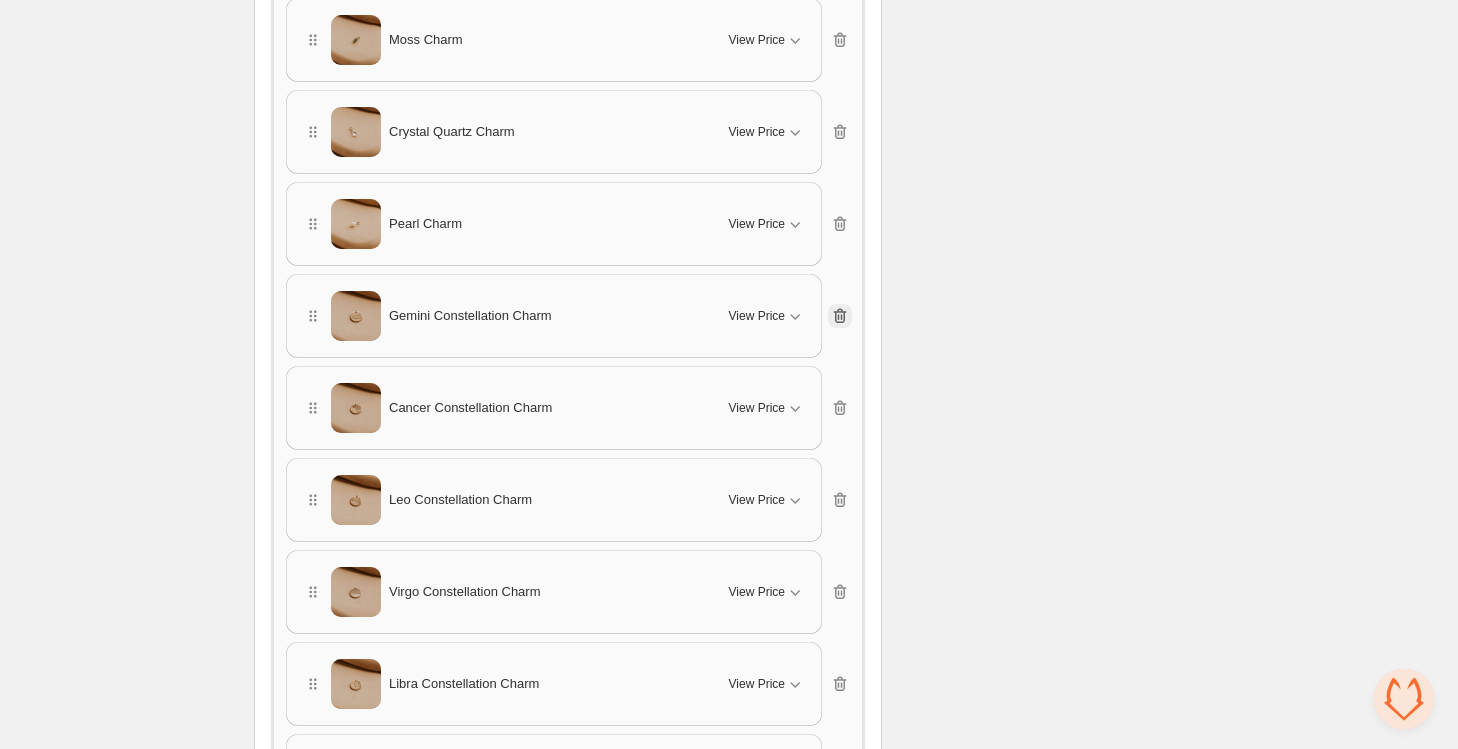 click 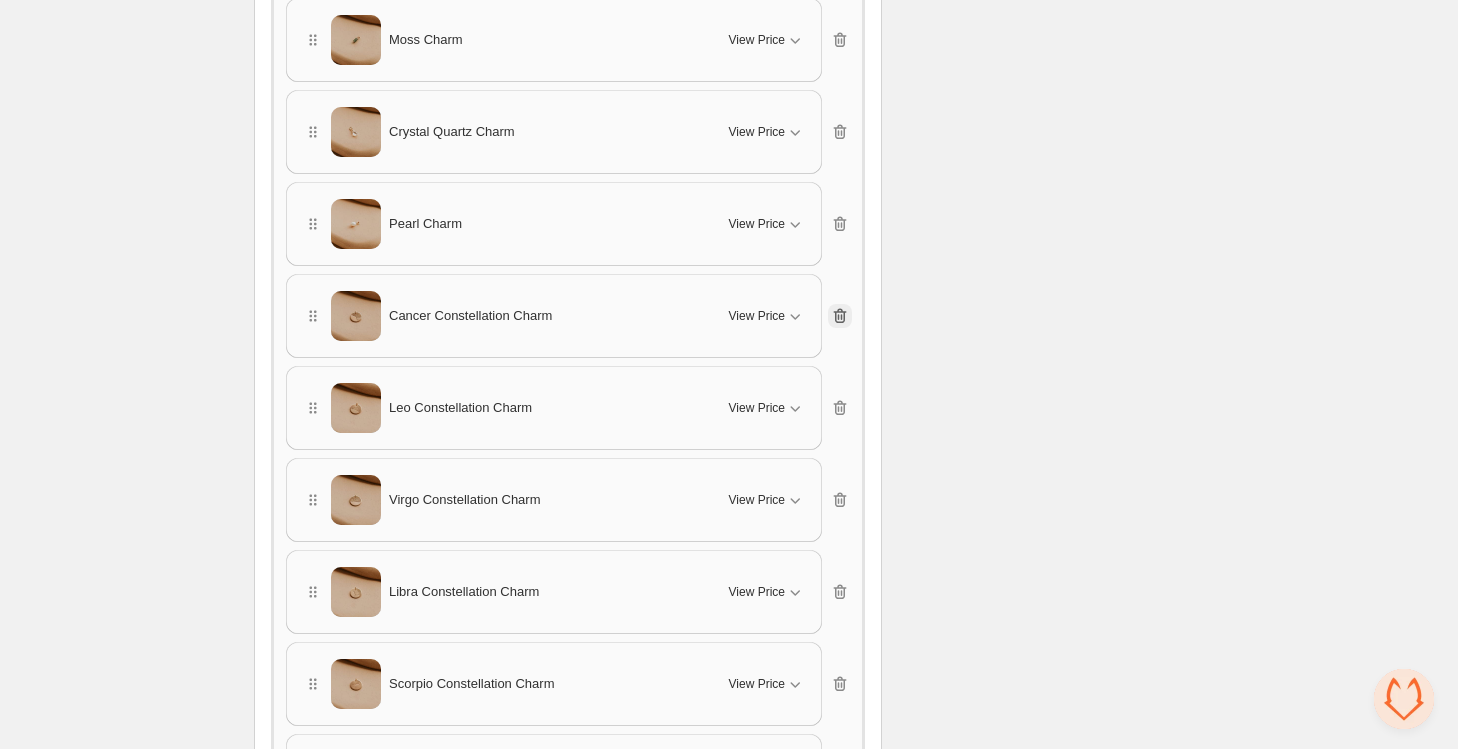 click 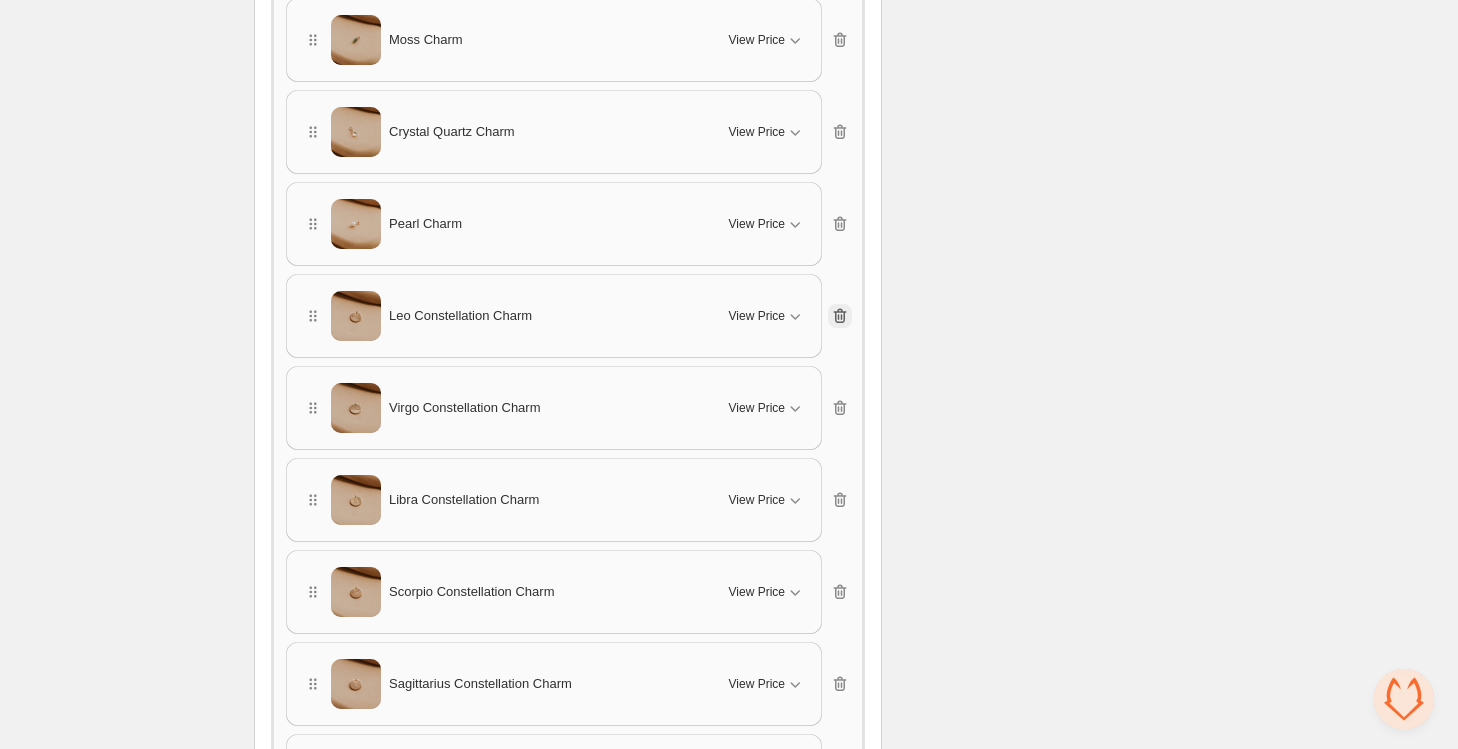 click 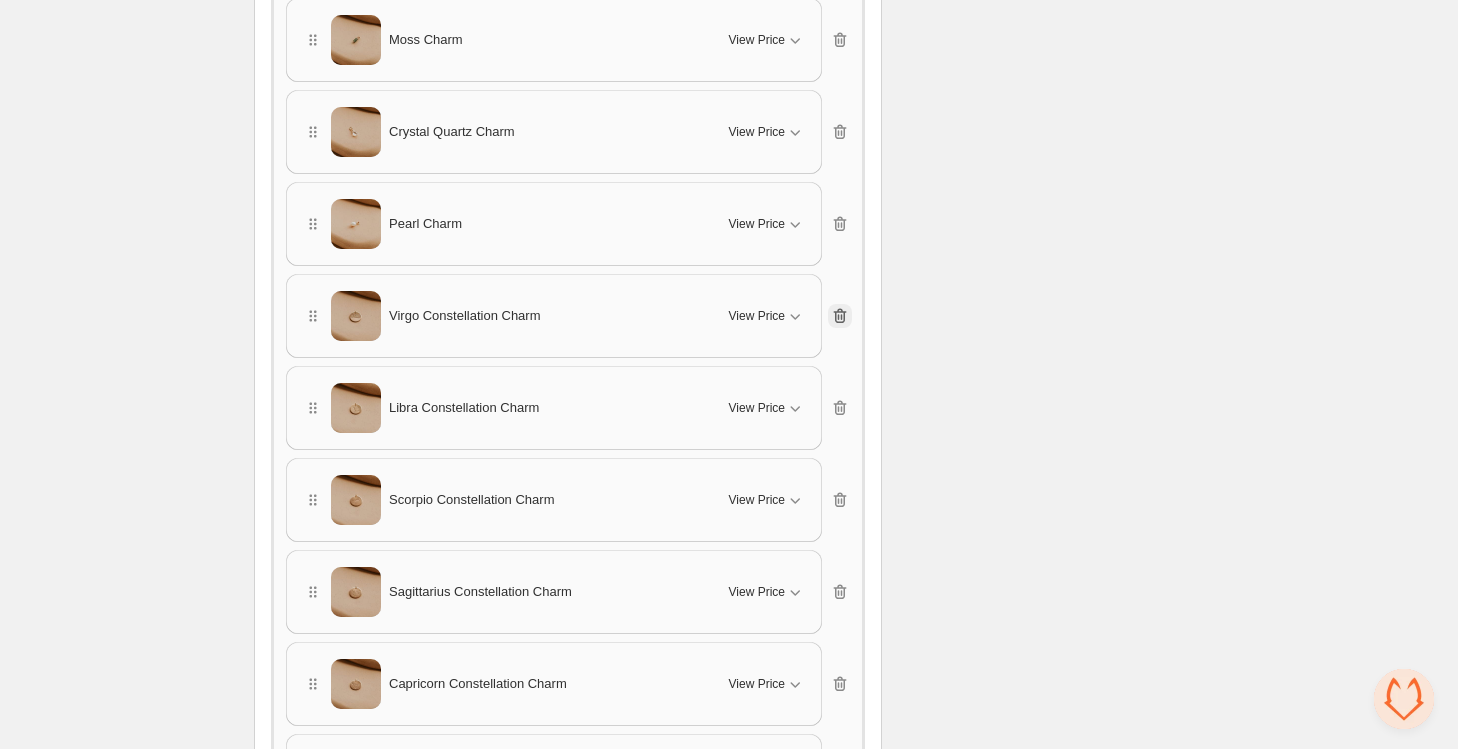 click 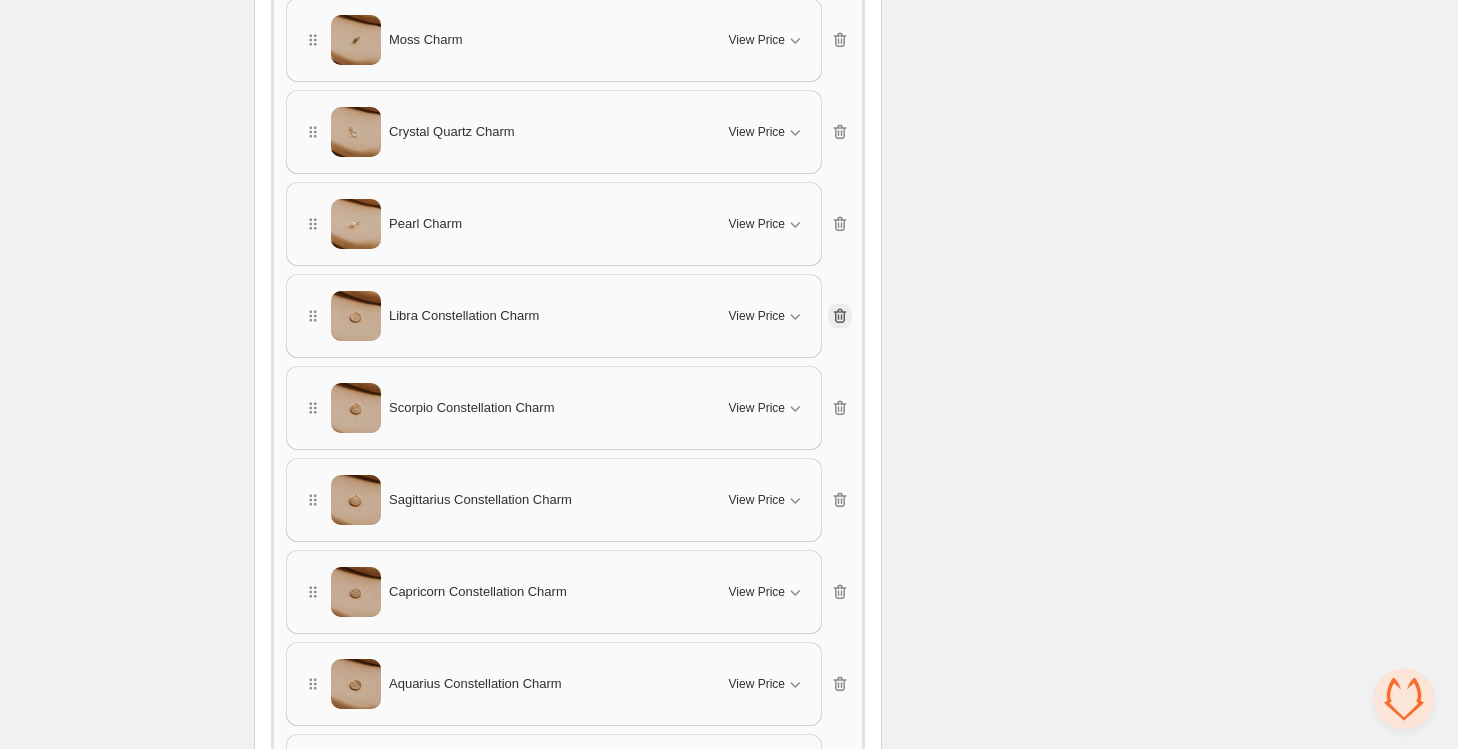 click 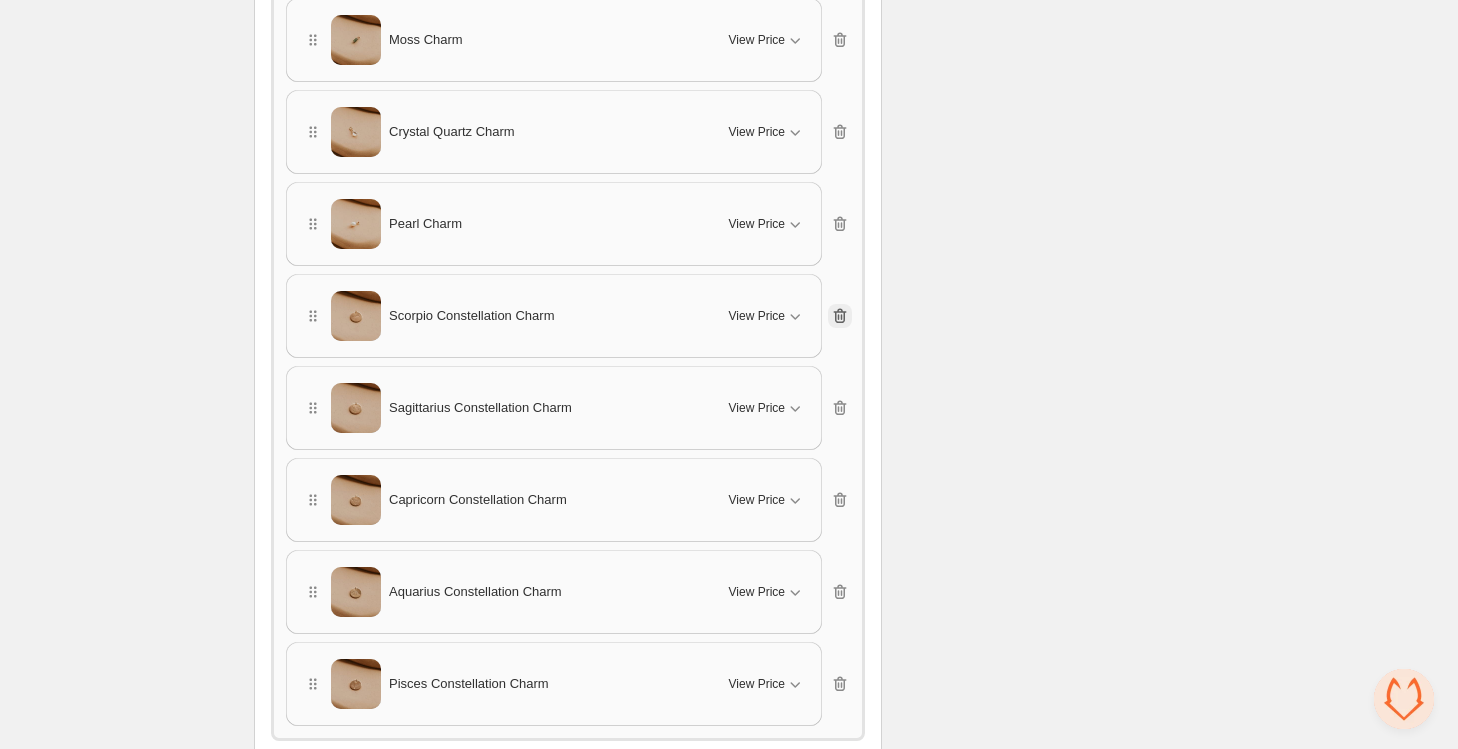 click 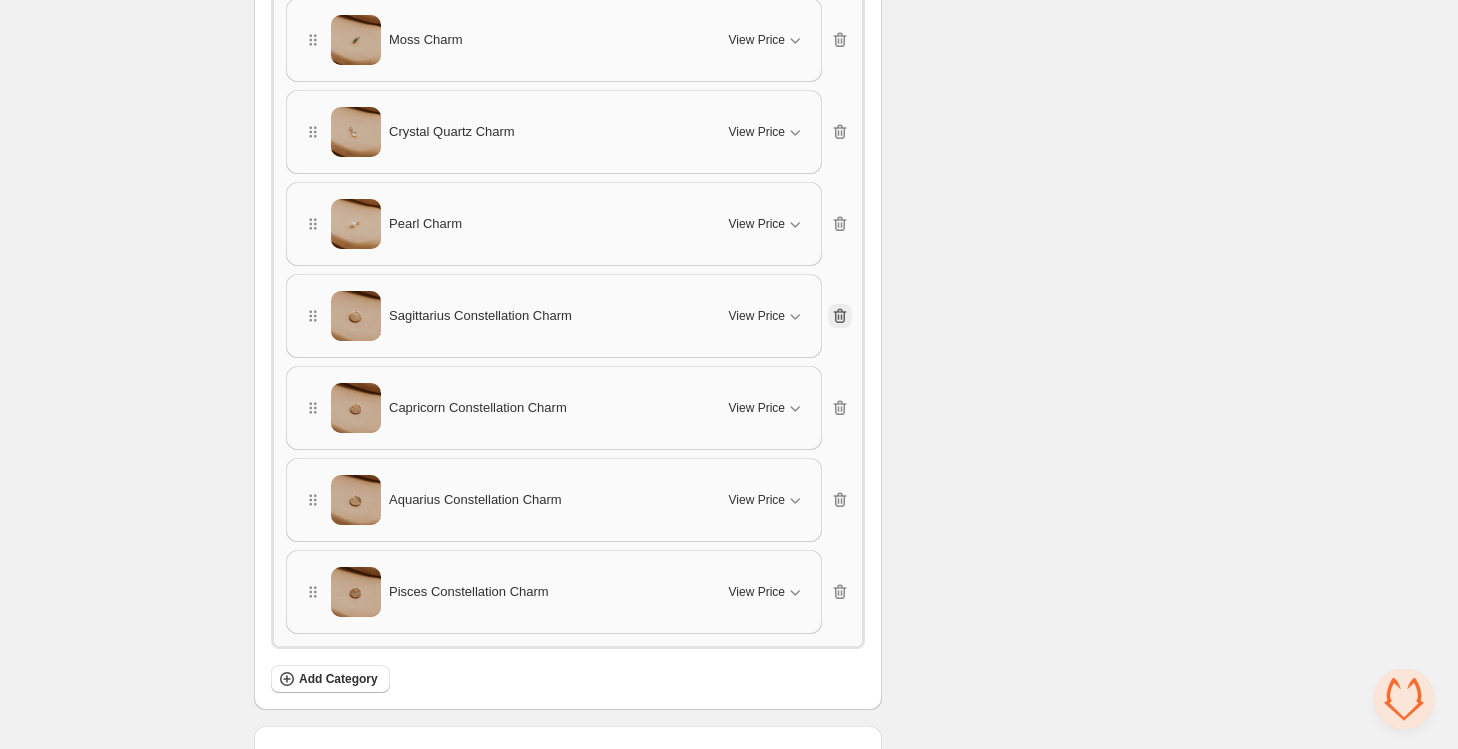 click 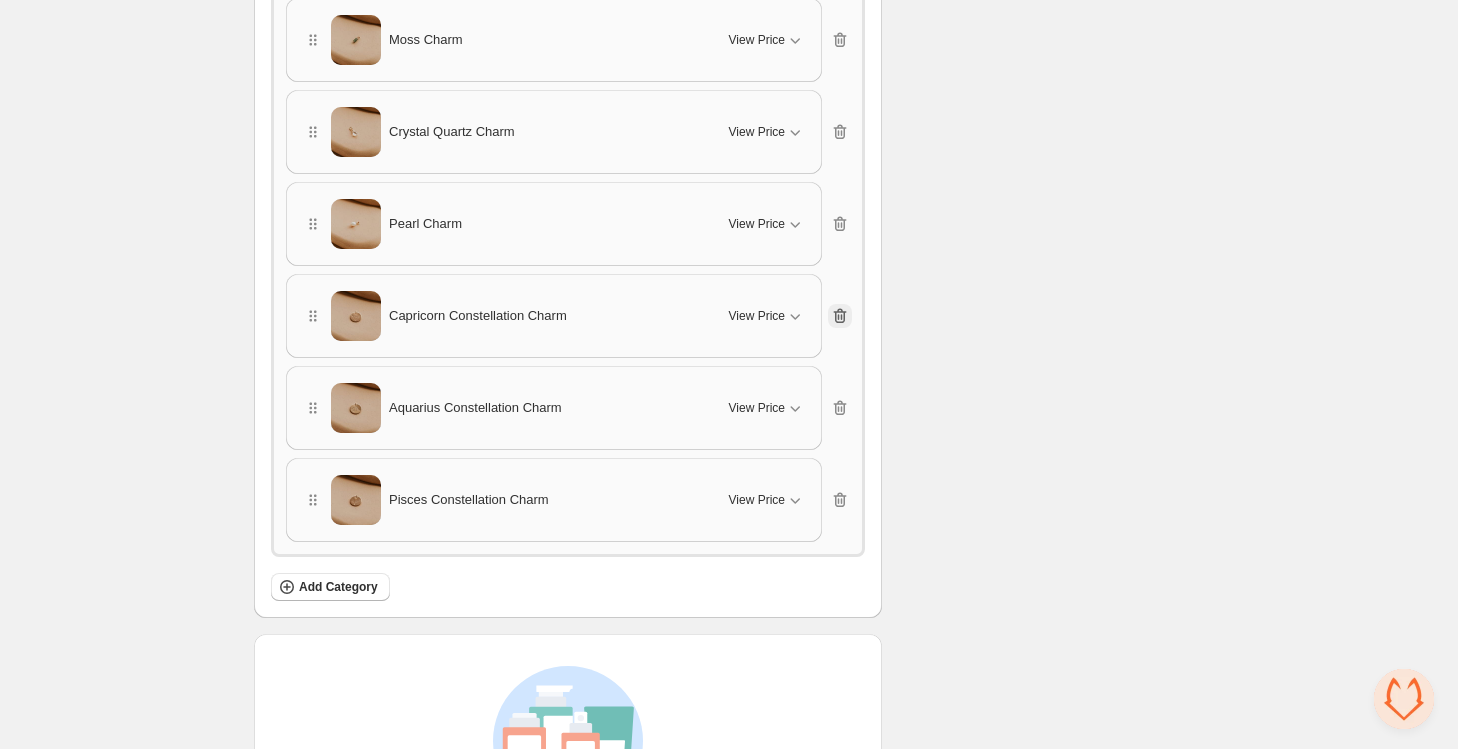 click 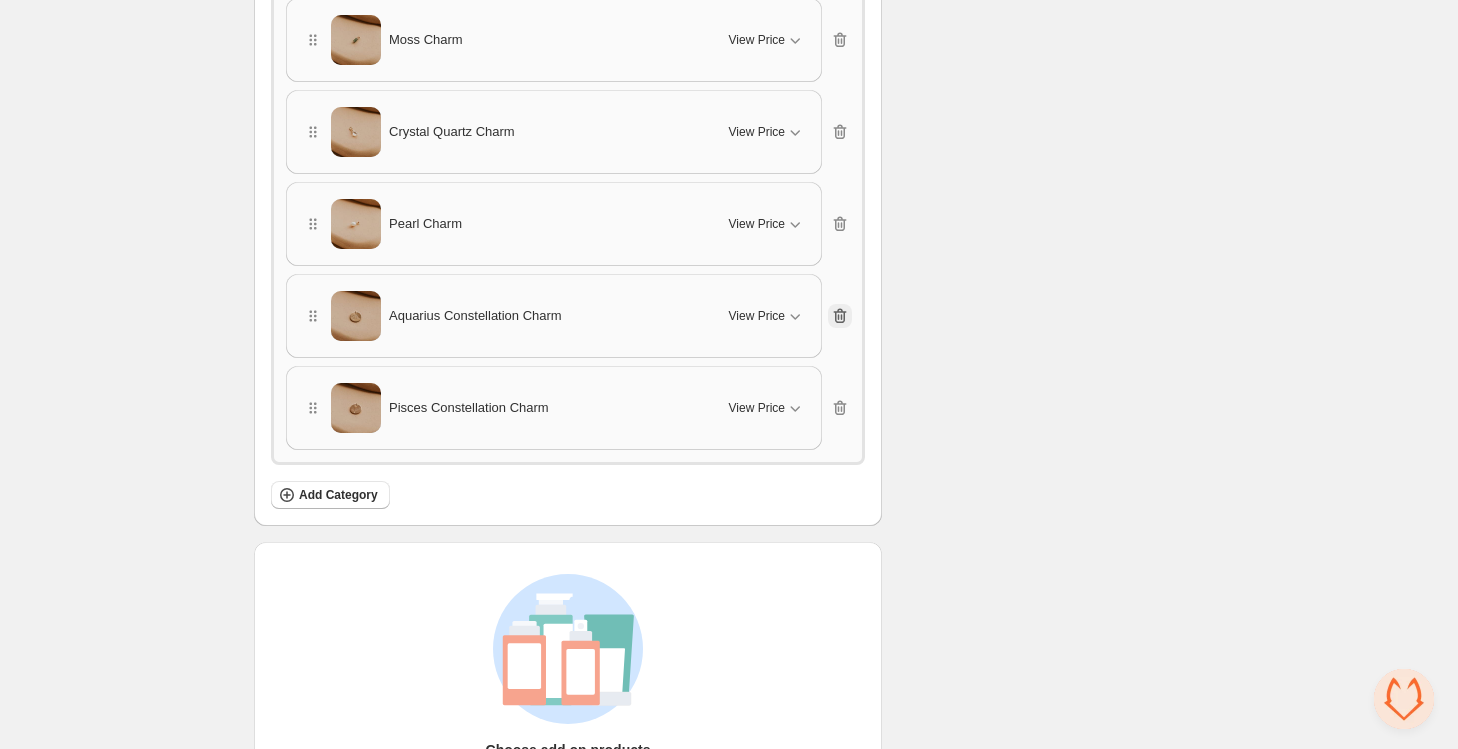 click 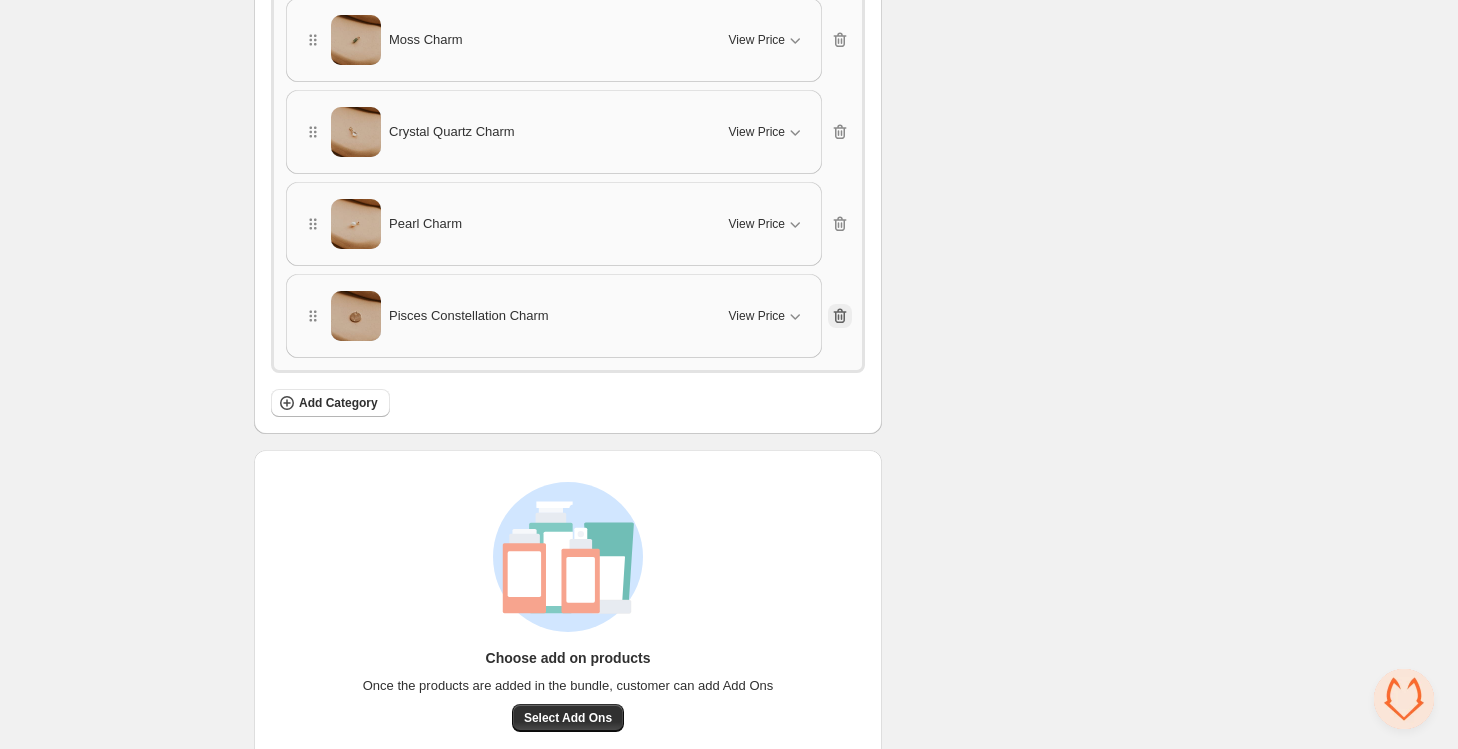 click 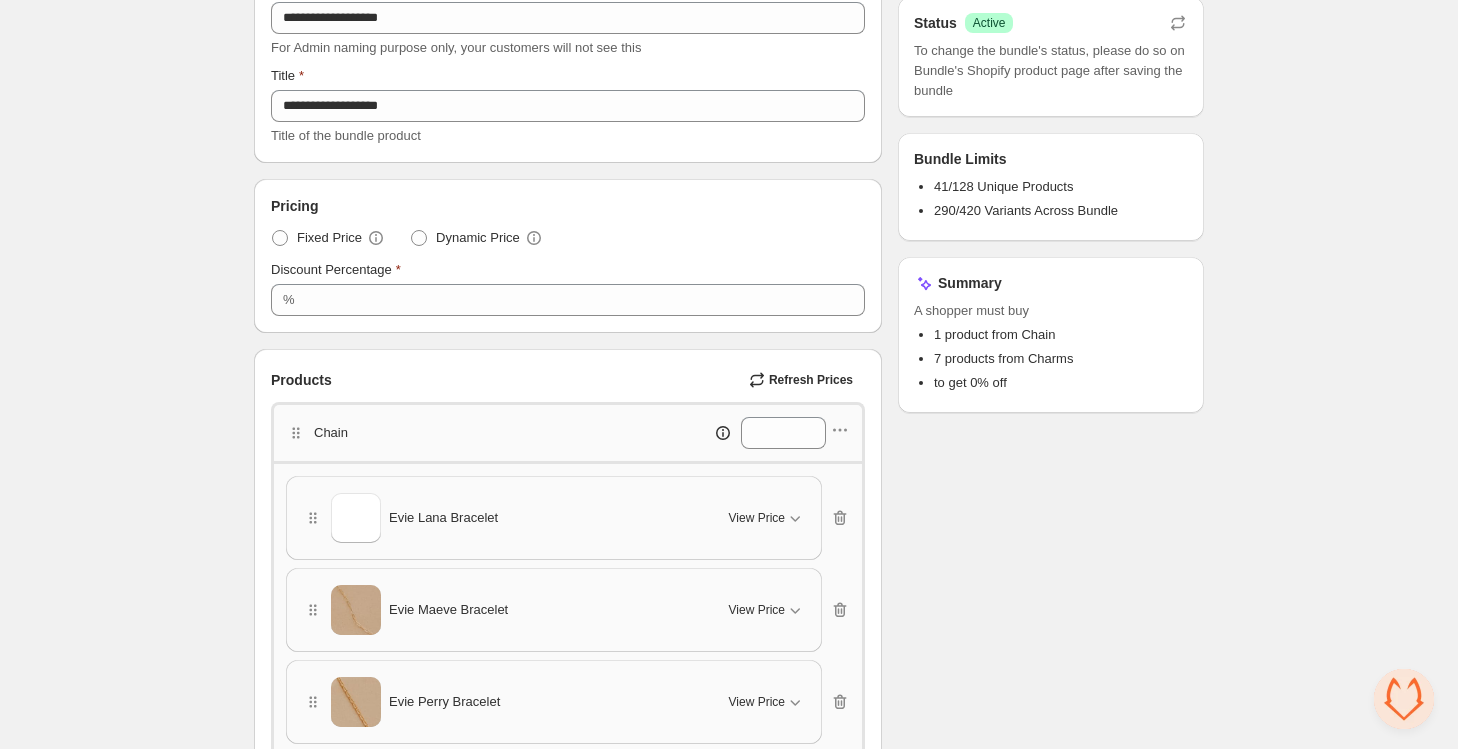 scroll, scrollTop: 0, scrollLeft: 0, axis: both 